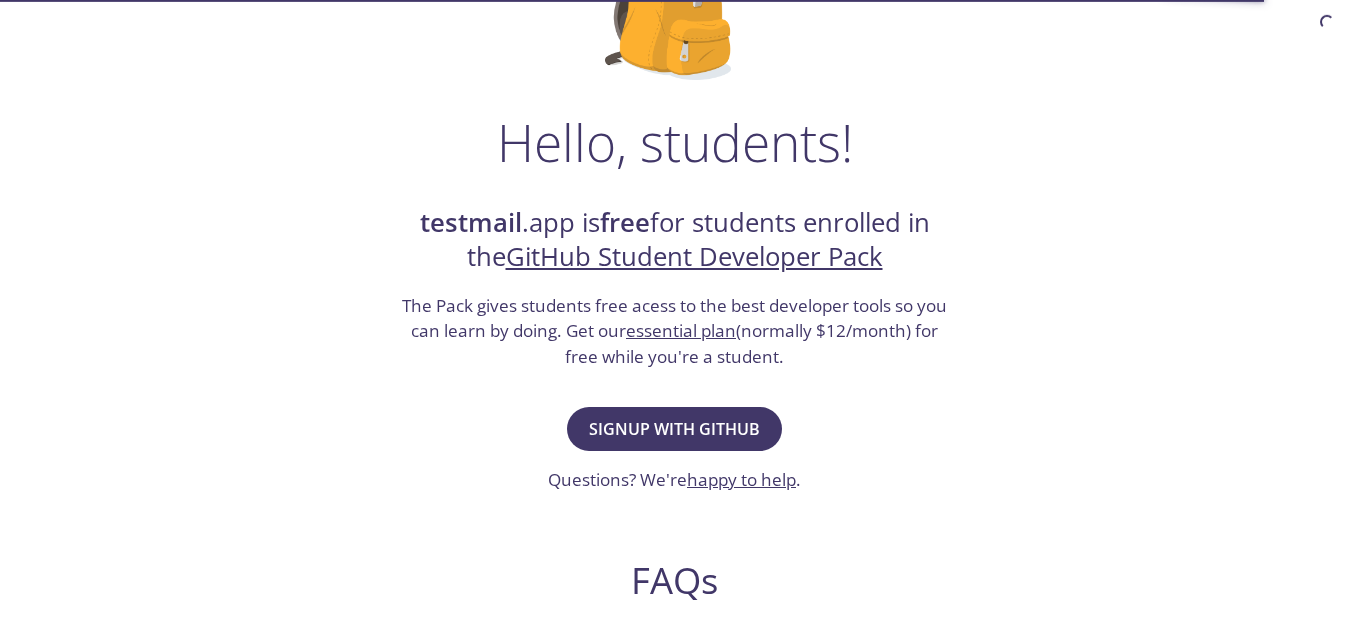 scroll, scrollTop: 306, scrollLeft: 0, axis: vertical 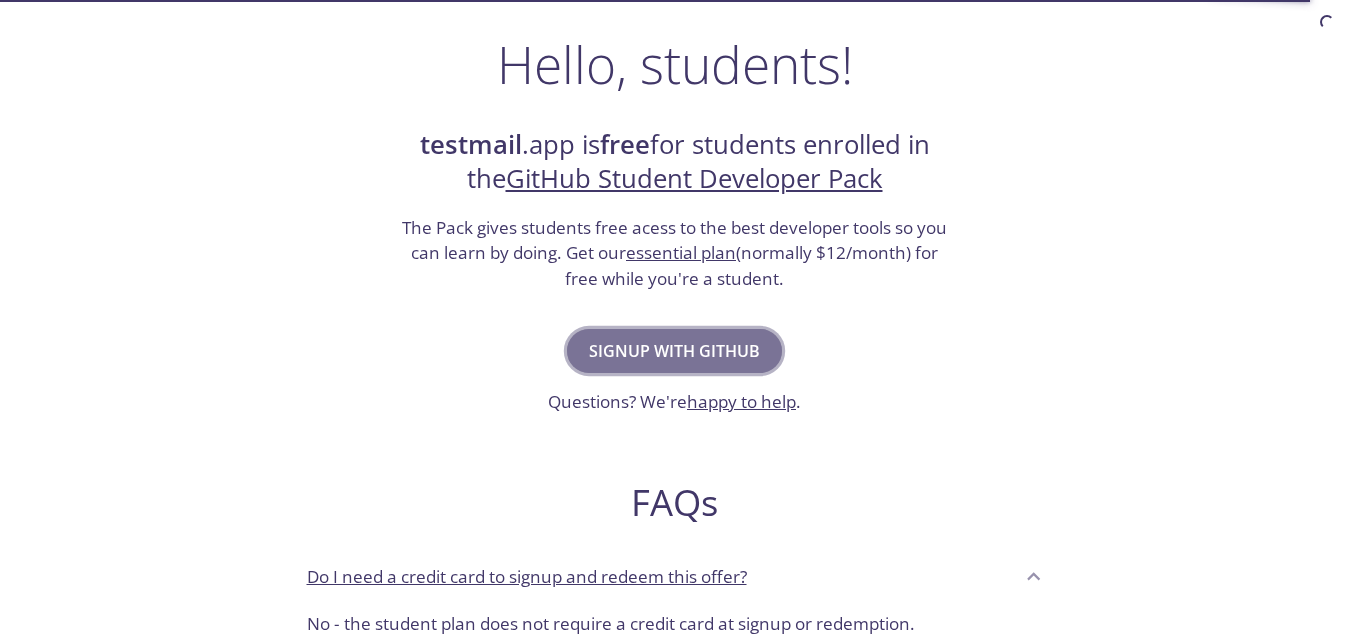 click on "Signup with GitHub" at bounding box center [674, 351] 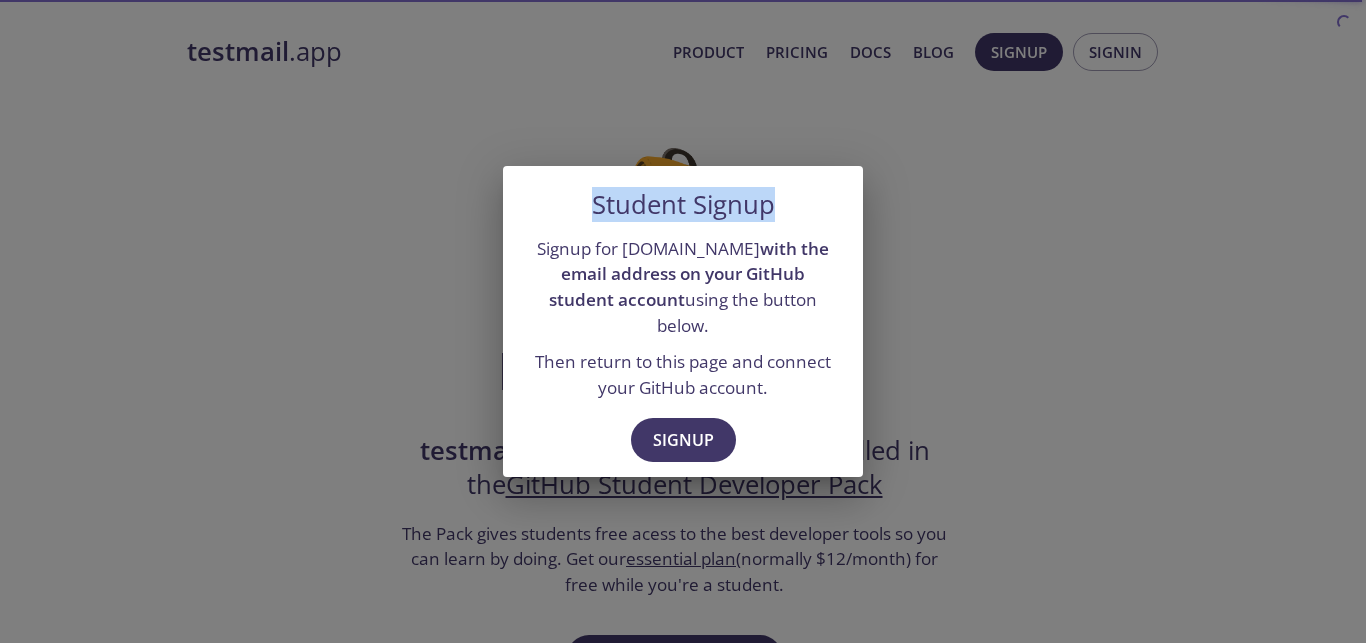 drag, startPoint x: 597, startPoint y: 215, endPoint x: 775, endPoint y: 224, distance: 178.22739 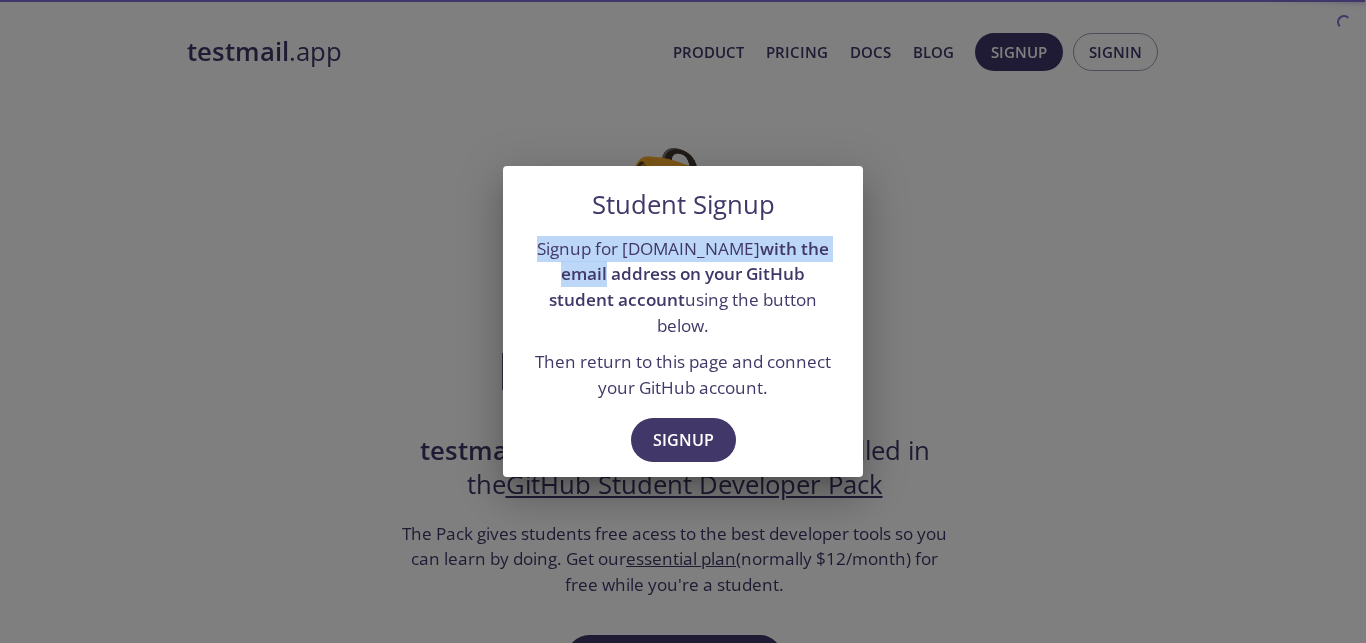 drag, startPoint x: 528, startPoint y: 263, endPoint x: 839, endPoint y: 271, distance: 311.10287 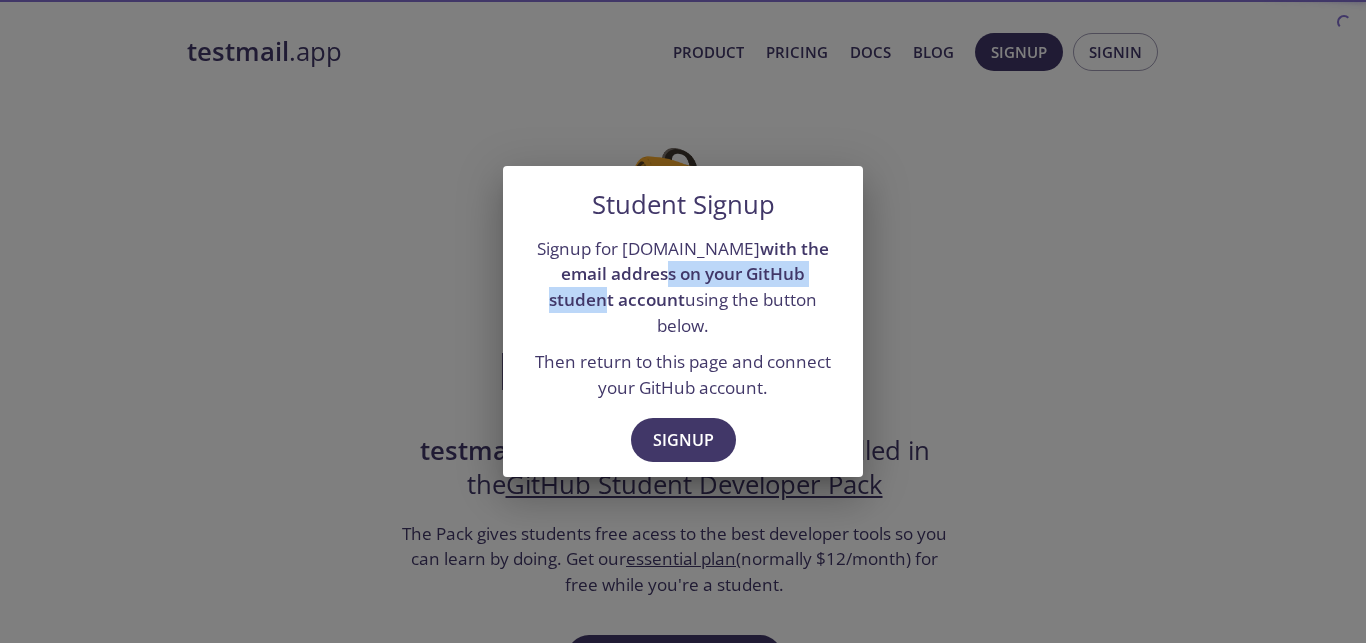 drag, startPoint x: 607, startPoint y: 293, endPoint x: 812, endPoint y: 287, distance: 205.08778 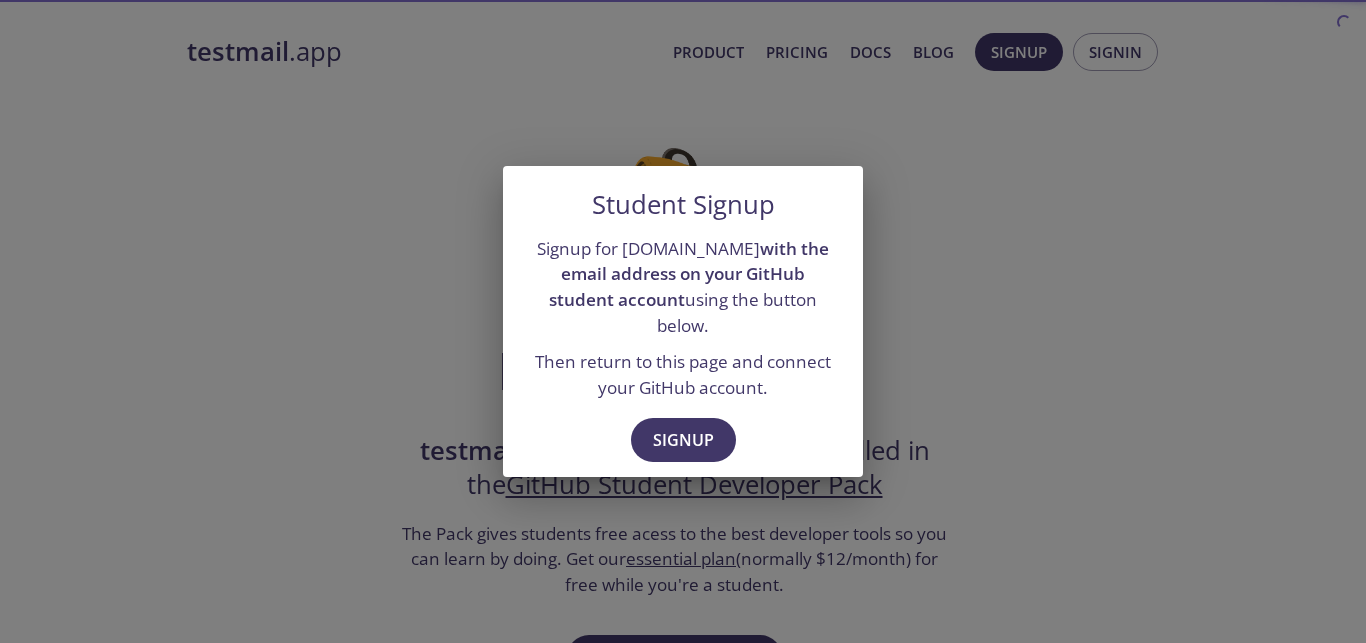 click on "Student Signup Signup for [DOMAIN_NAME]  with the email address on your GitHub student account  using the button below. Then return to this page and connect your GitHub account. Signup" at bounding box center (683, 321) 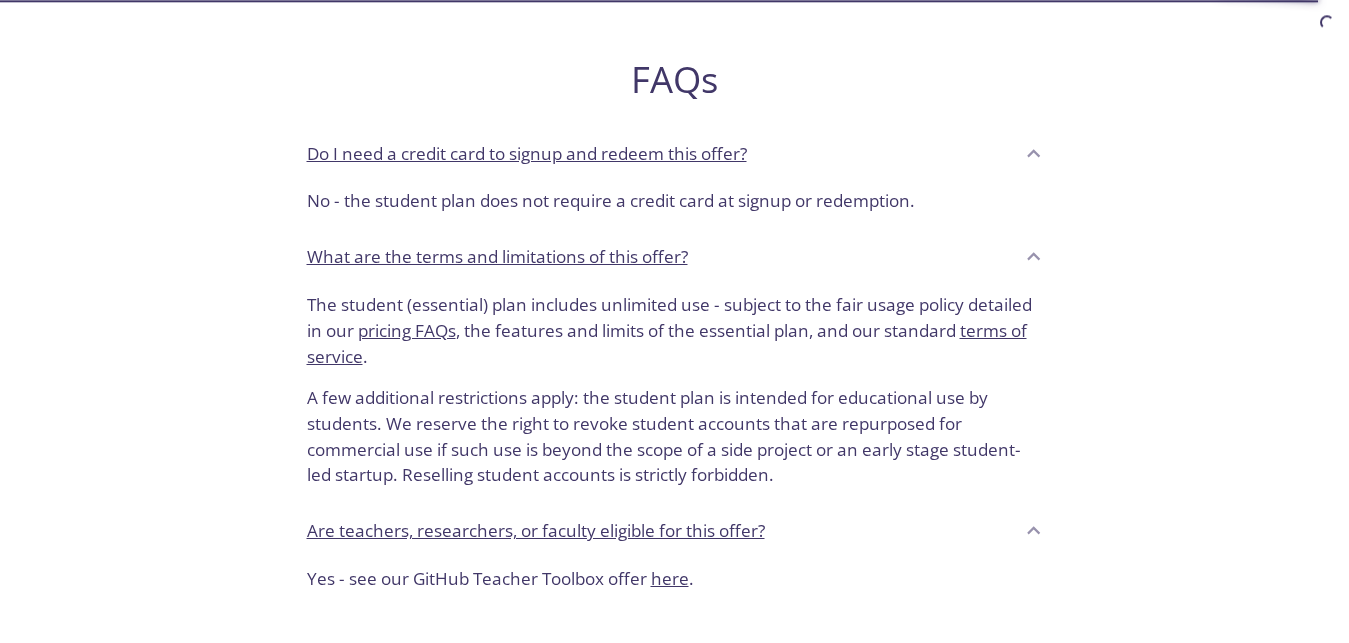 scroll, scrollTop: 558, scrollLeft: 0, axis: vertical 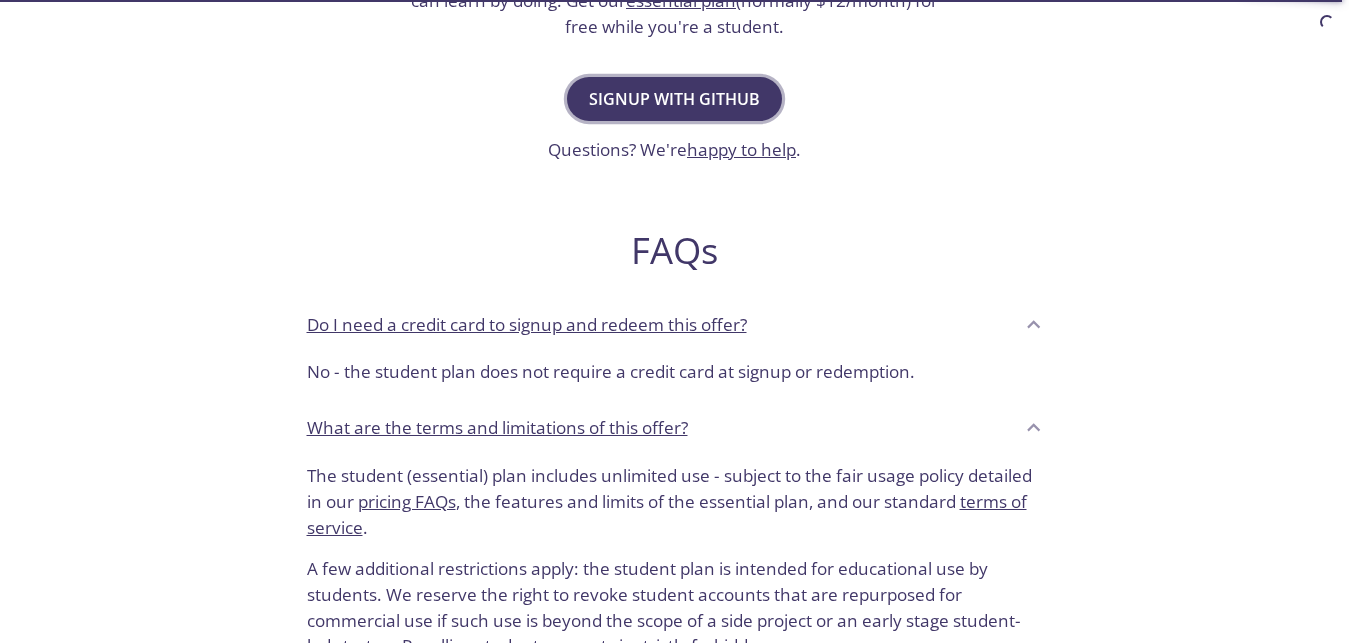 click on "Signup with GitHub" at bounding box center [674, 99] 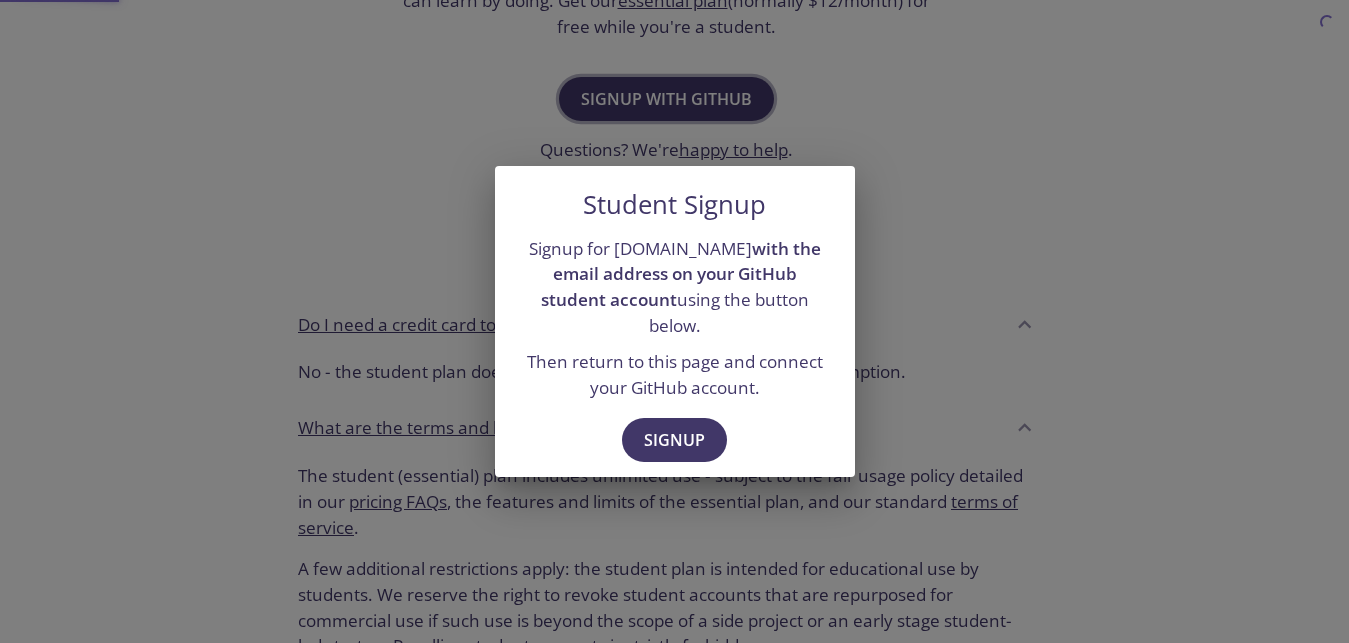 scroll, scrollTop: 0, scrollLeft: 0, axis: both 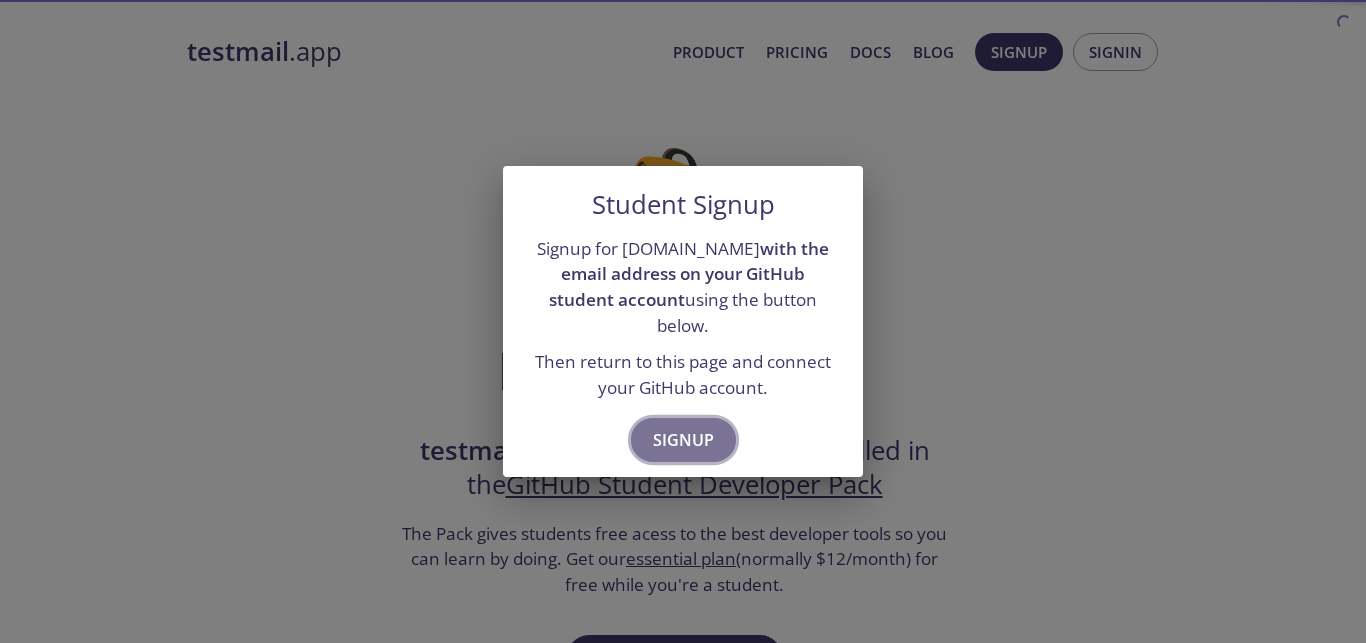 click on "Signup" at bounding box center (683, 440) 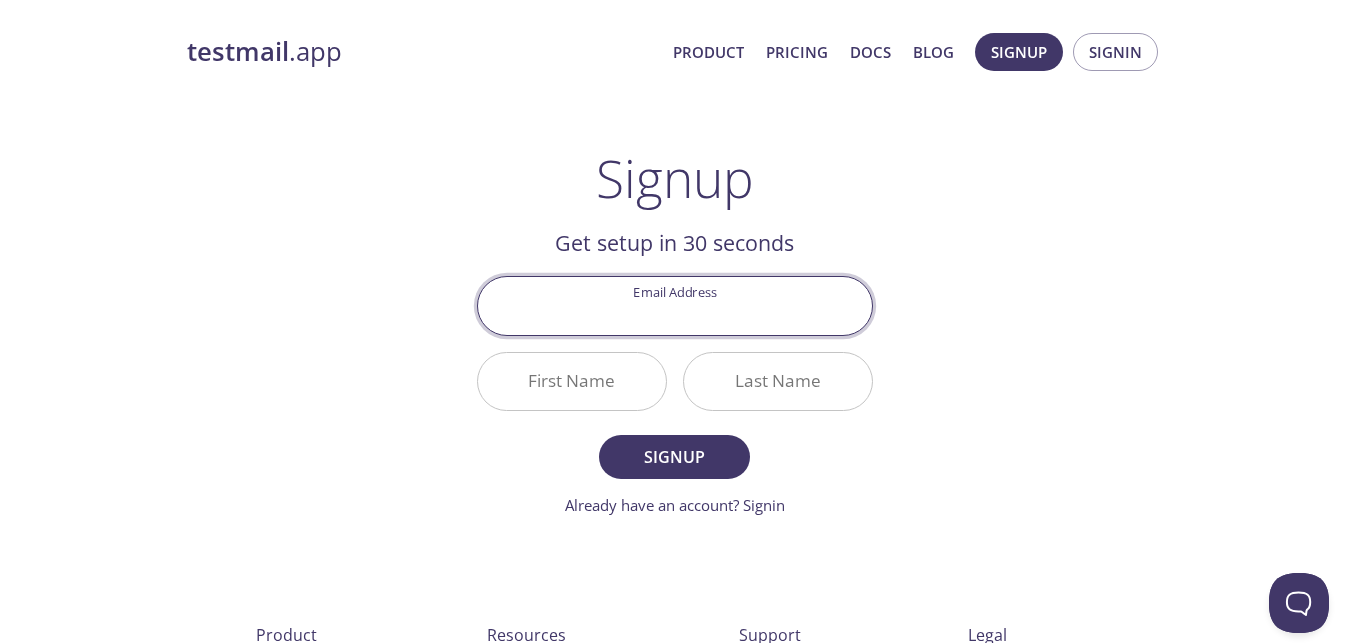 scroll, scrollTop: 0, scrollLeft: 0, axis: both 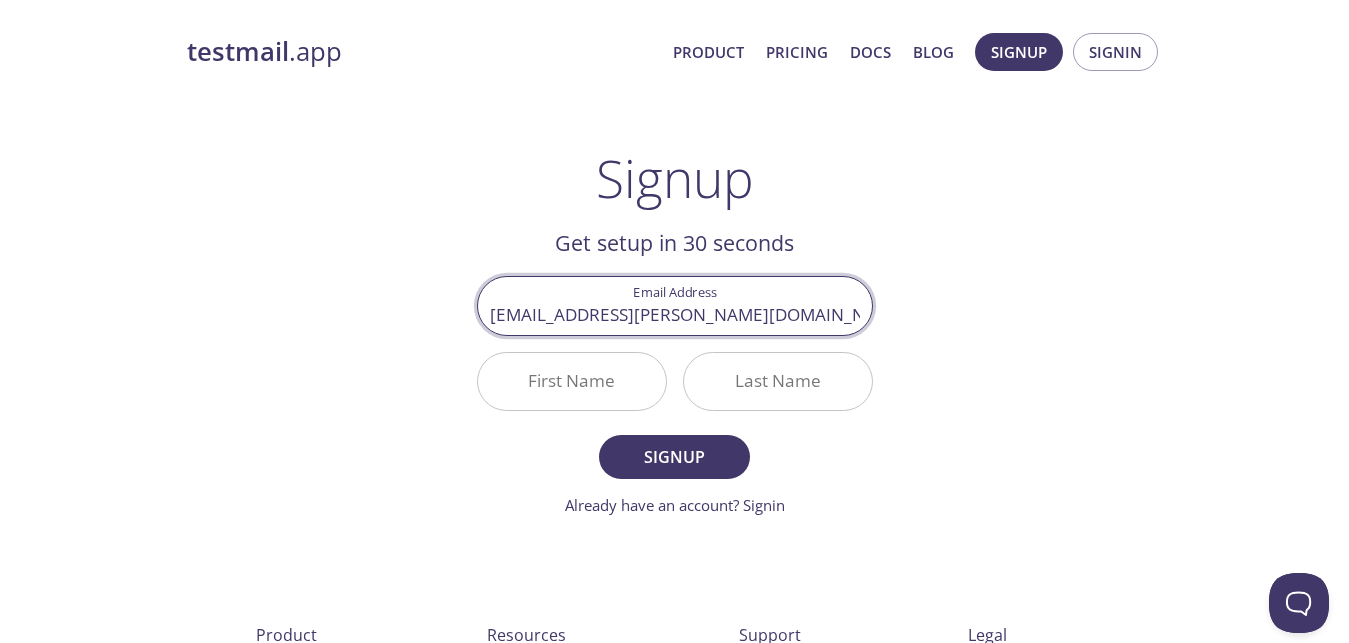 drag, startPoint x: 614, startPoint y: 313, endPoint x: 531, endPoint y: 321, distance: 83.38465 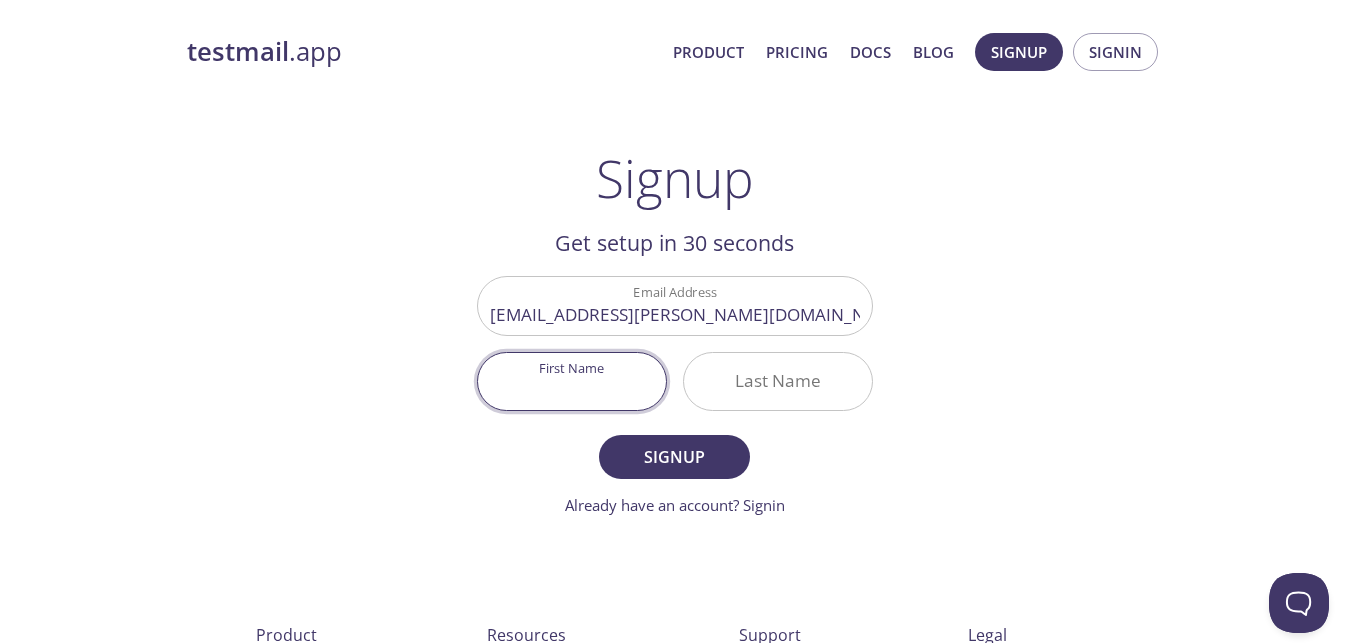 paste on "Aduniya" 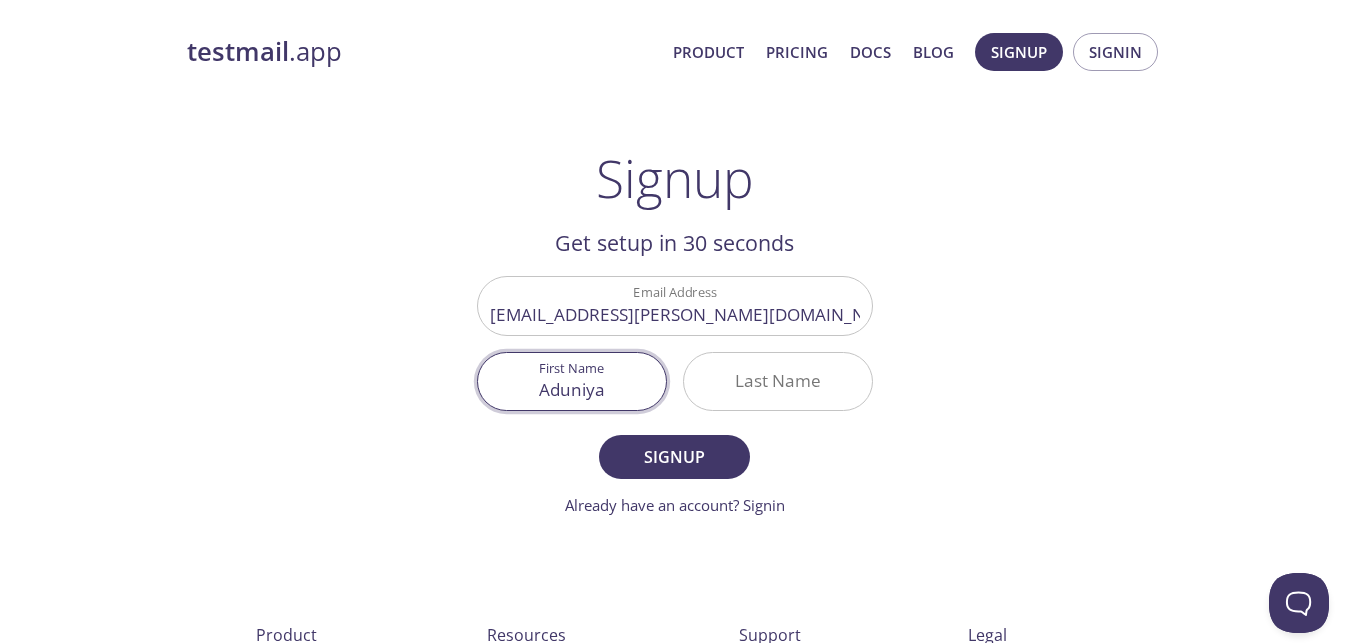 type on "Aduniya" 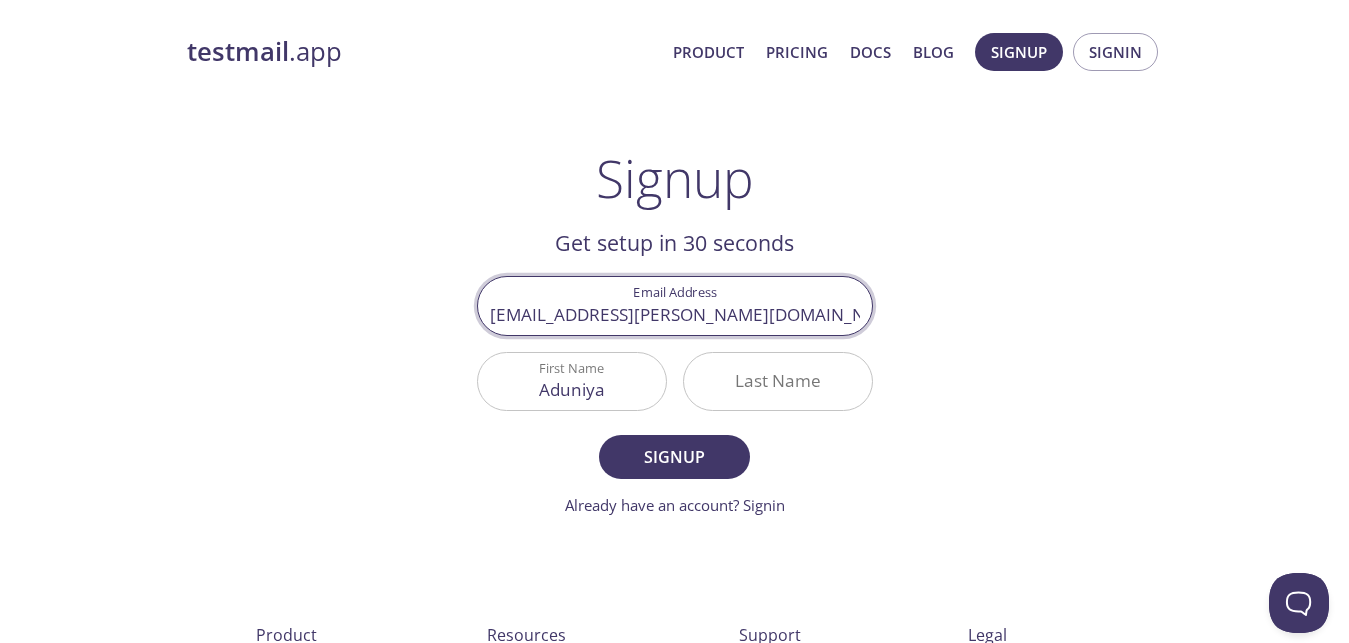 drag, startPoint x: 693, startPoint y: 312, endPoint x: 624, endPoint y: 325, distance: 70.21396 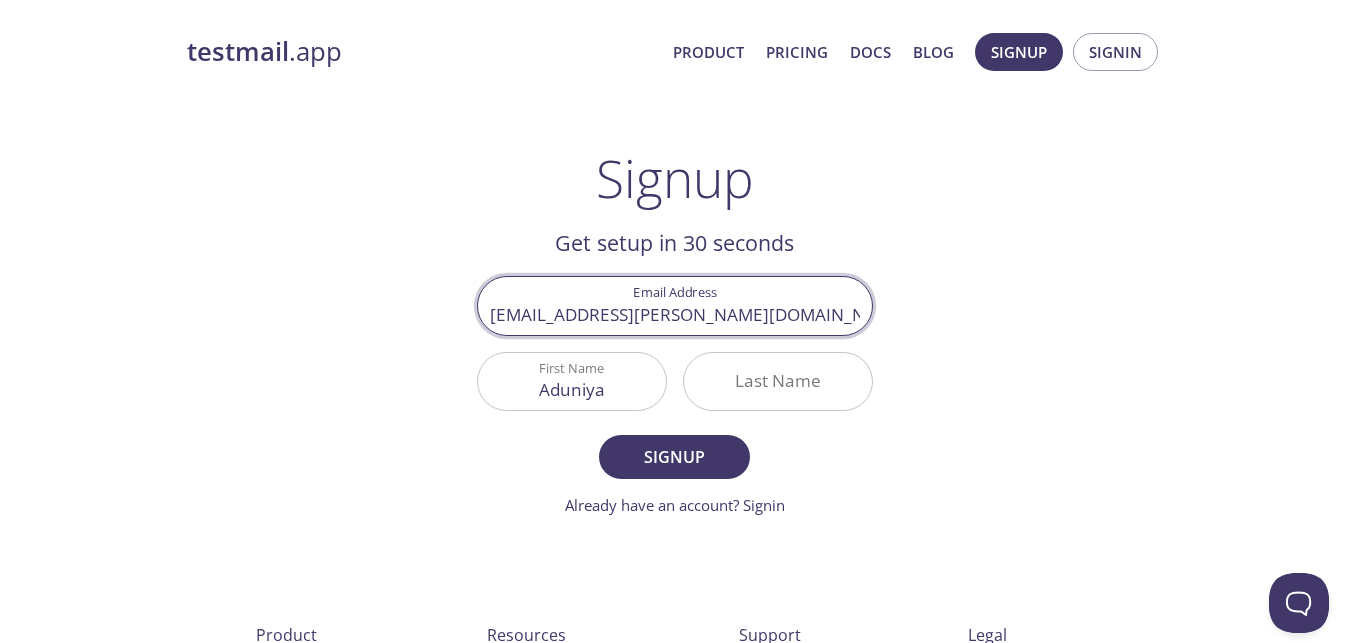 click on "[EMAIL_ADDRESS][PERSON_NAME][DOMAIN_NAME]" at bounding box center [675, 305] 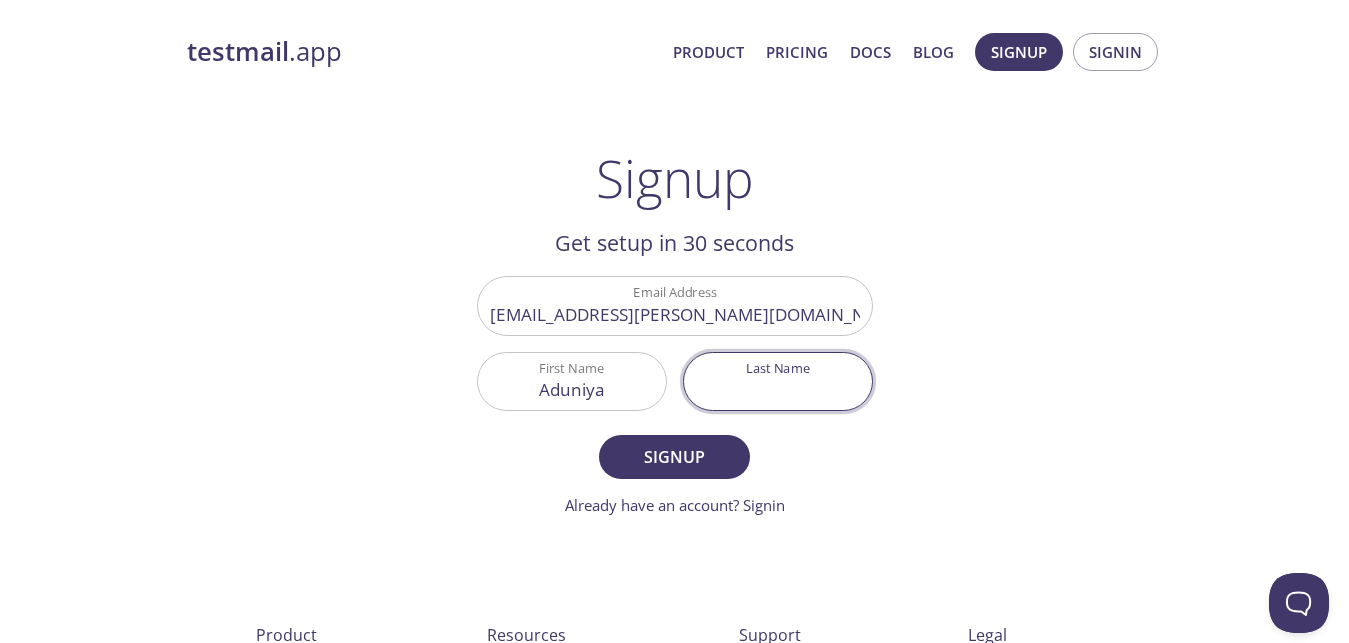 click on "Last Name" at bounding box center (778, 381) 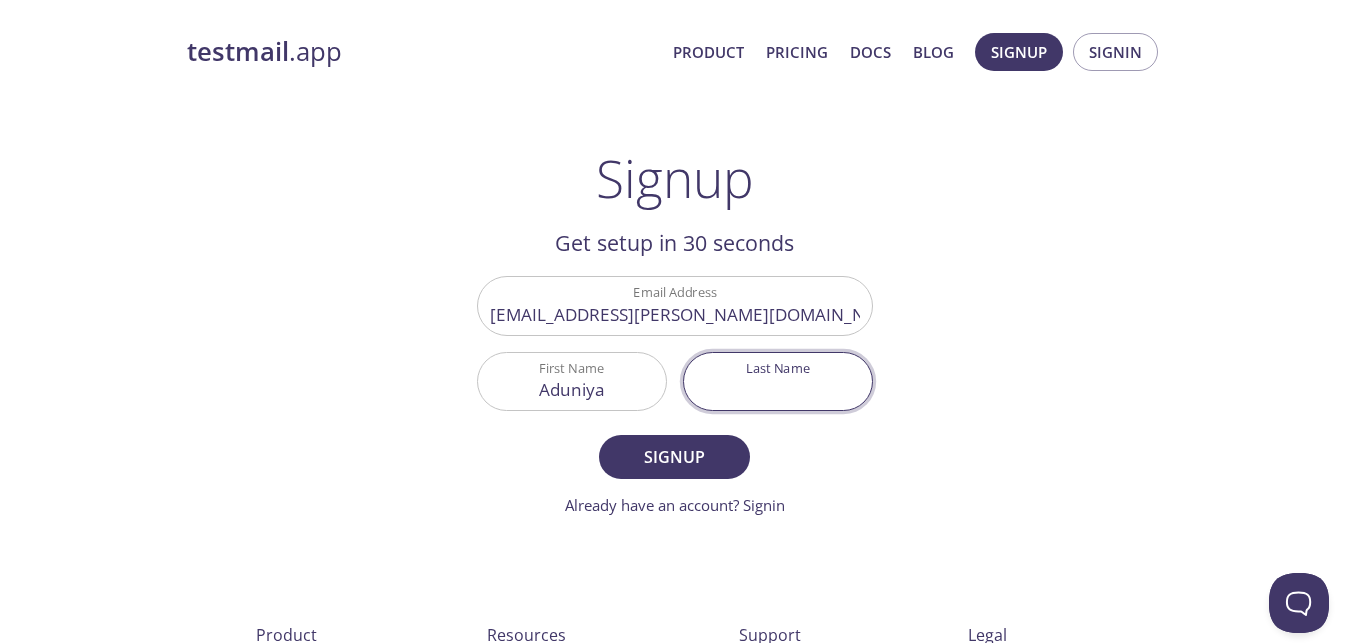 paste on "[PERSON_NAME]" 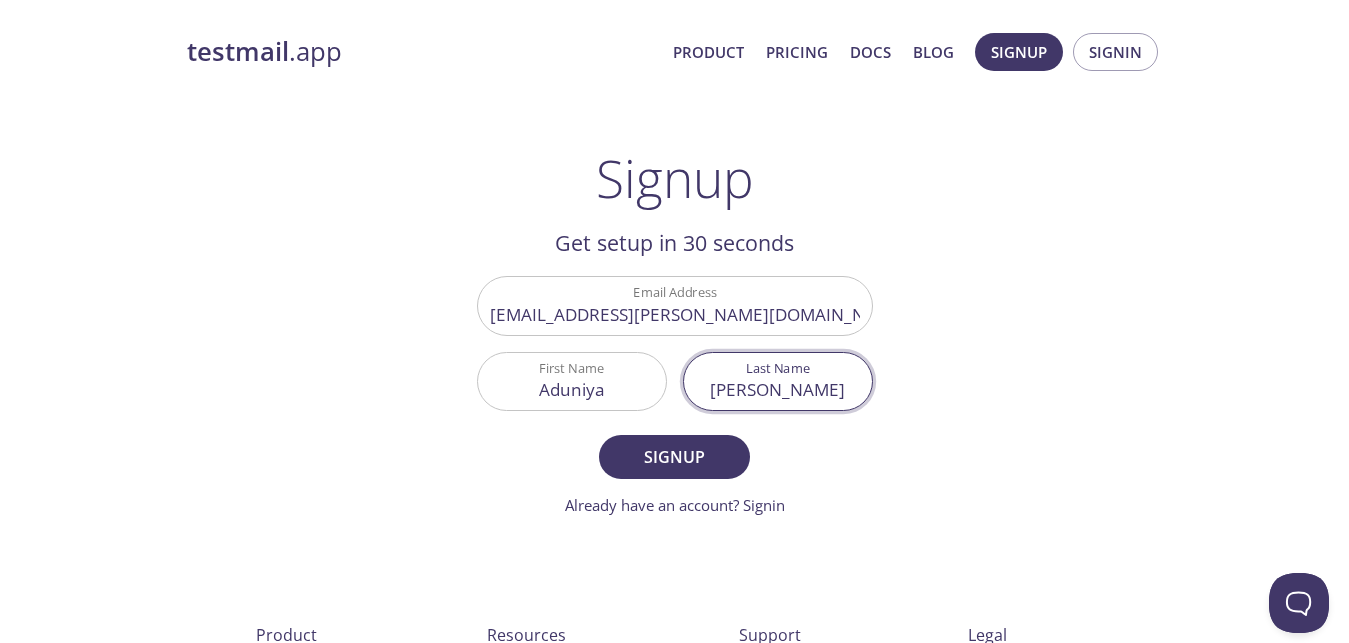 drag, startPoint x: 758, startPoint y: 389, endPoint x: 736, endPoint y: 407, distance: 28.42534 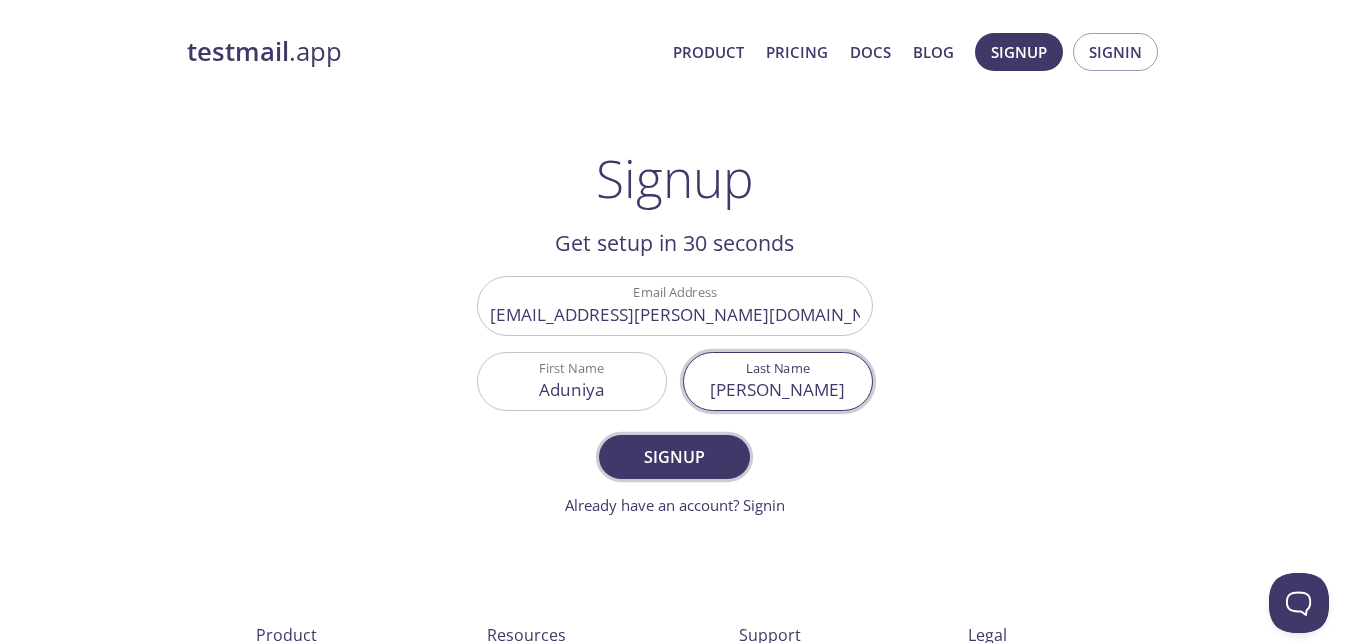 type on "[PERSON_NAME]" 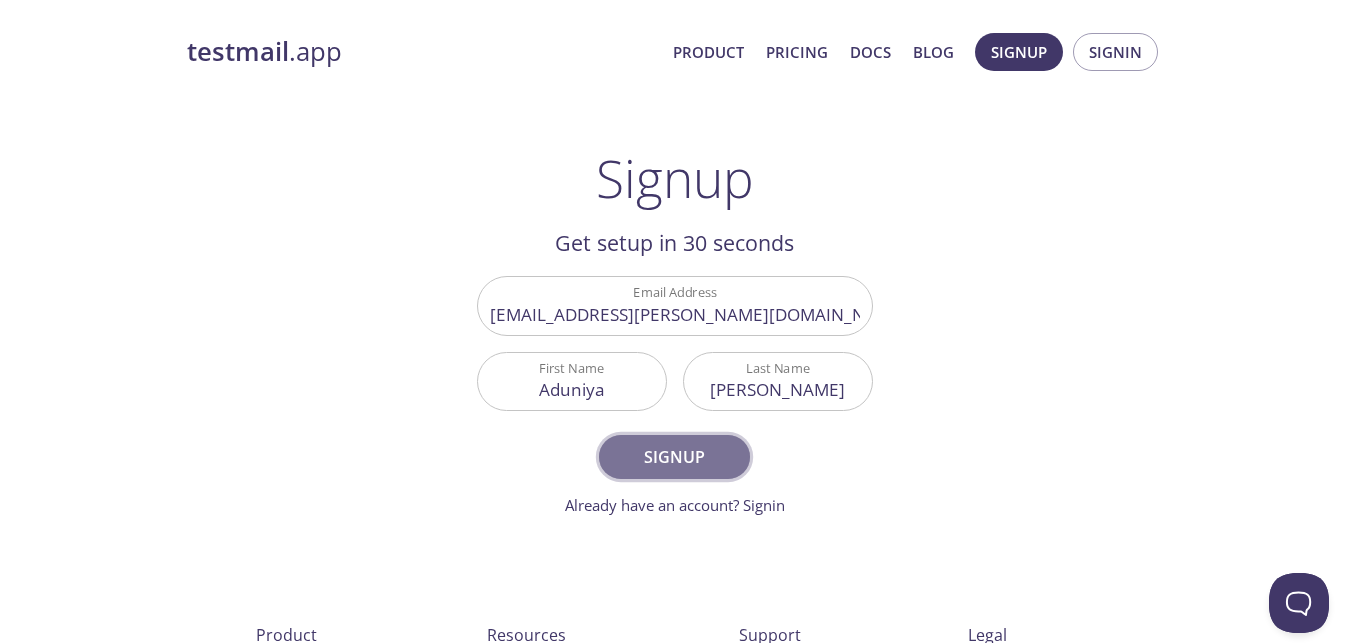 click on "Signup" at bounding box center (674, 457) 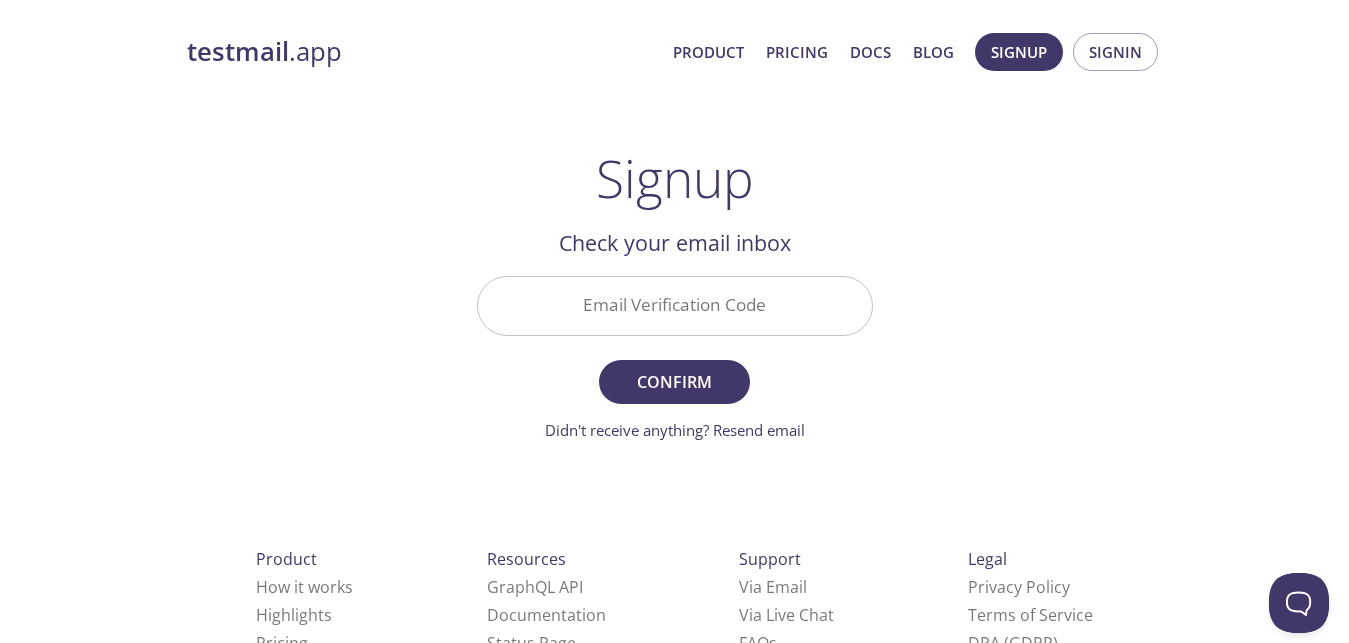 click on "Email Verification Code" at bounding box center [675, 305] 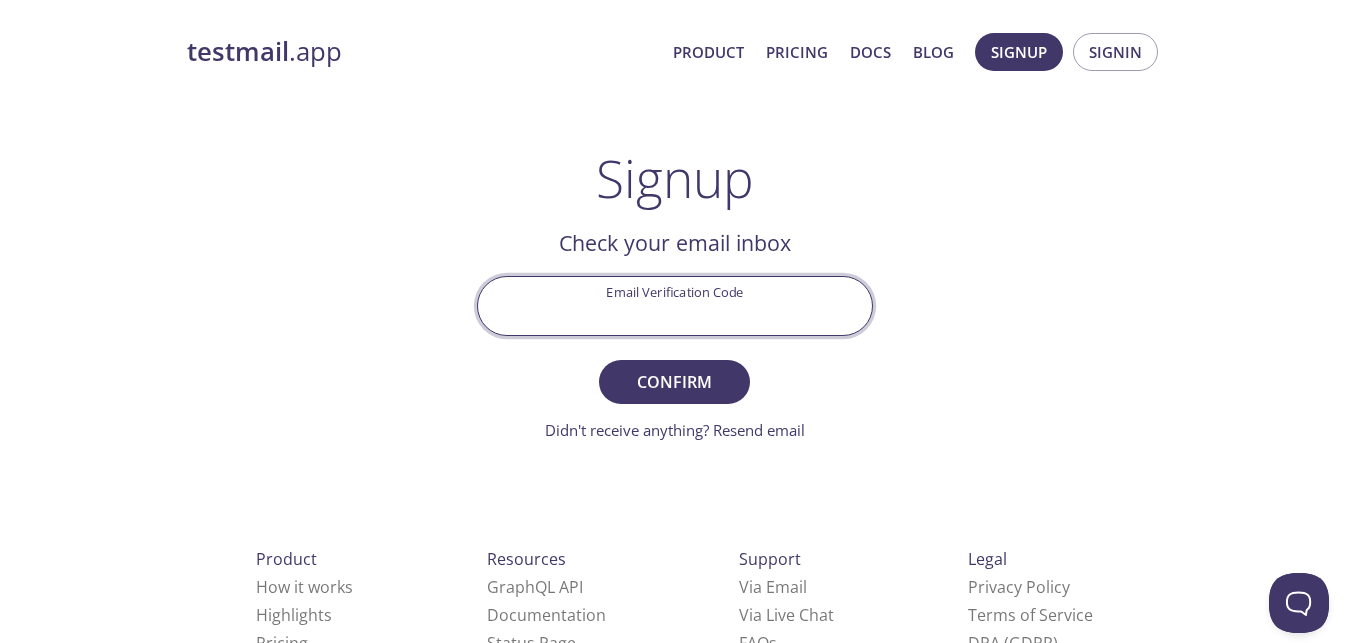 paste on "WGHD18A" 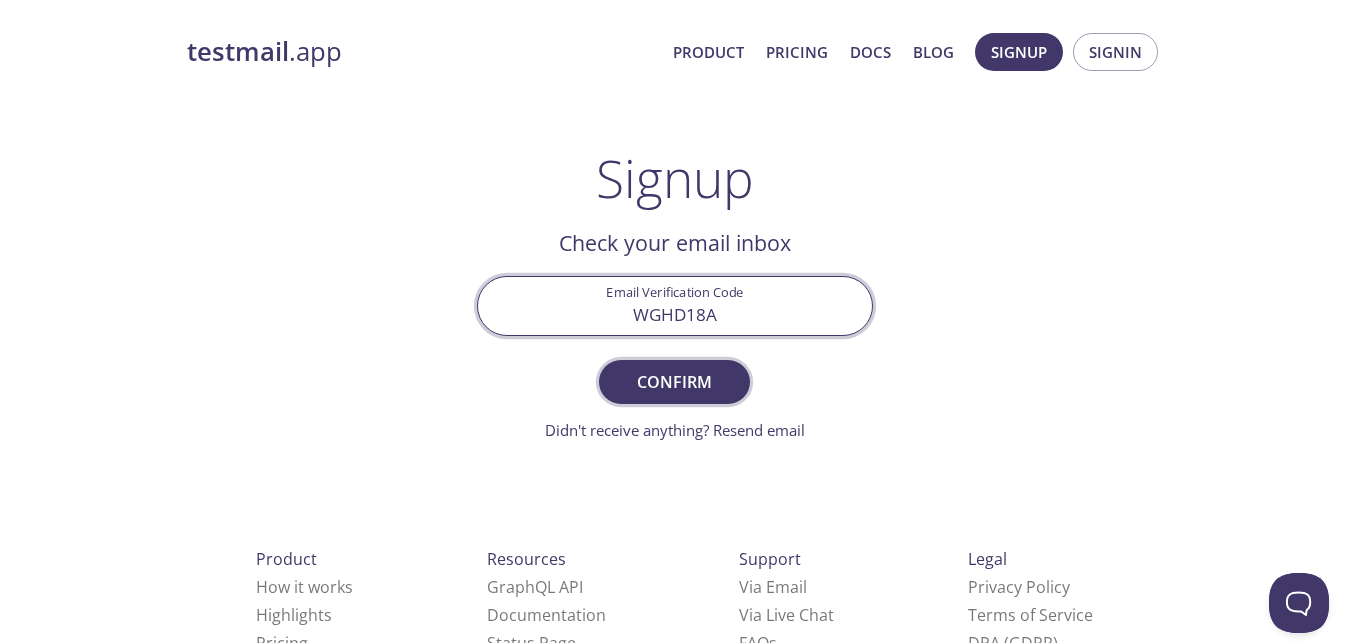 type on "WGHD18A" 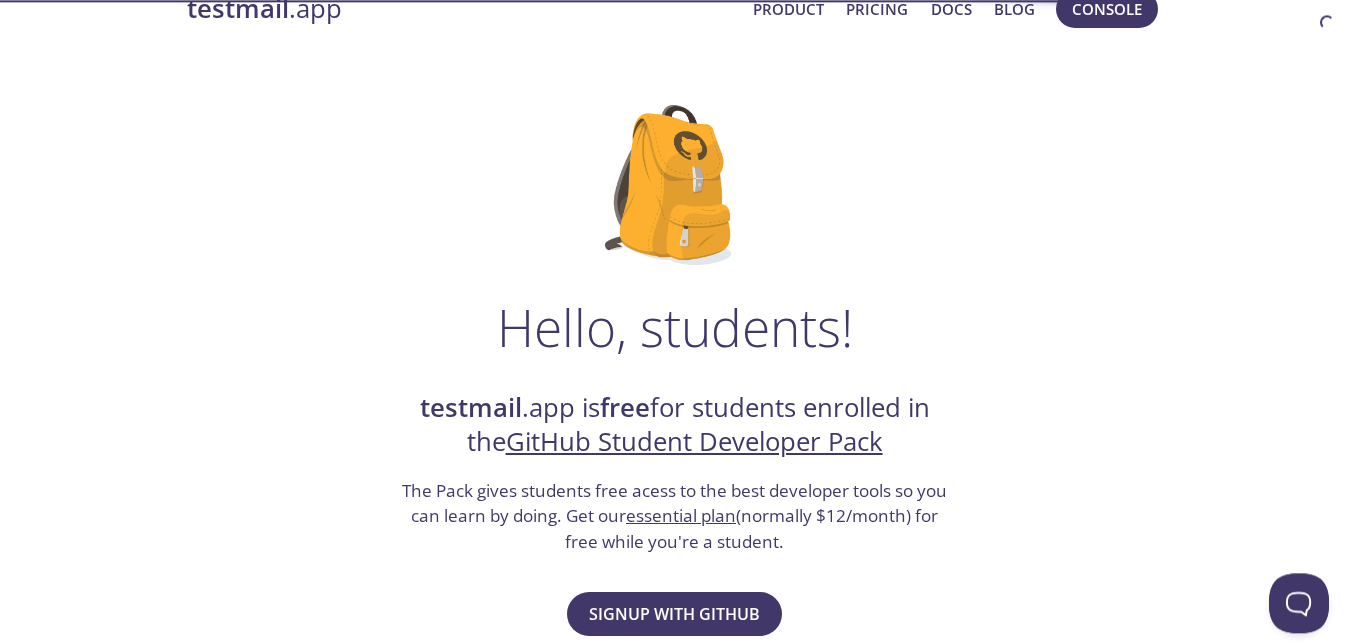 scroll, scrollTop: 0, scrollLeft: 0, axis: both 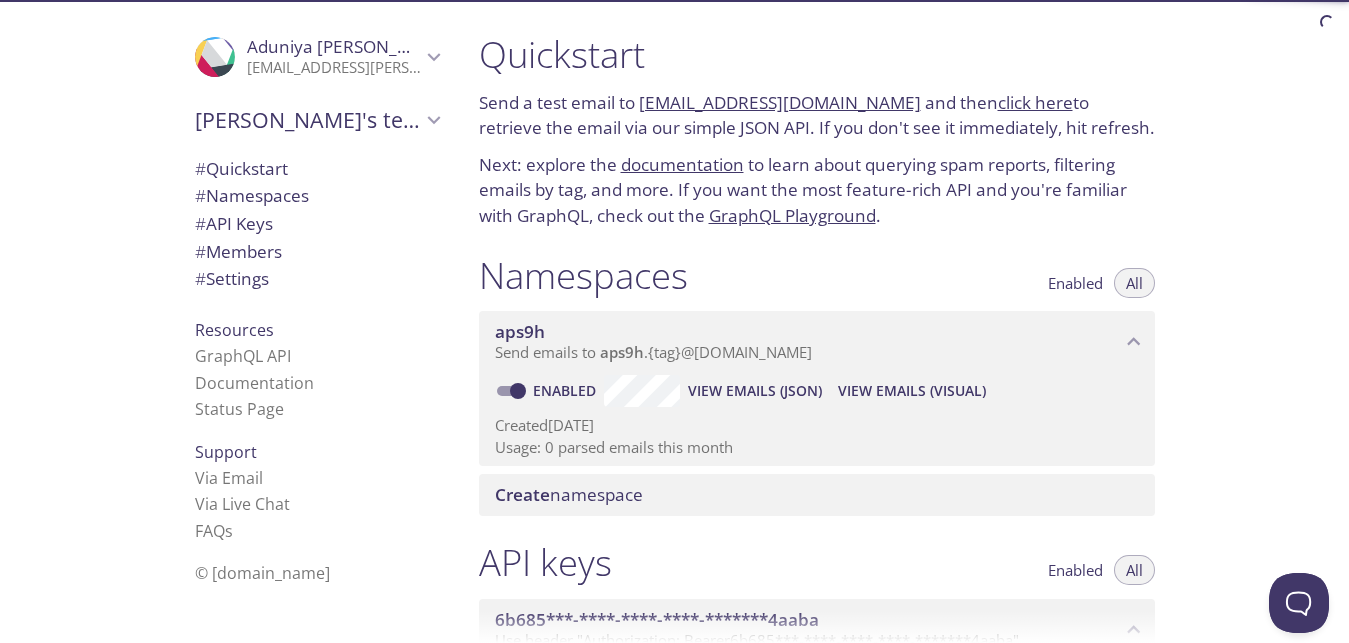 click on "Send emails to   aps9h . {tag} @[DOMAIN_NAME]" at bounding box center [653, 352] 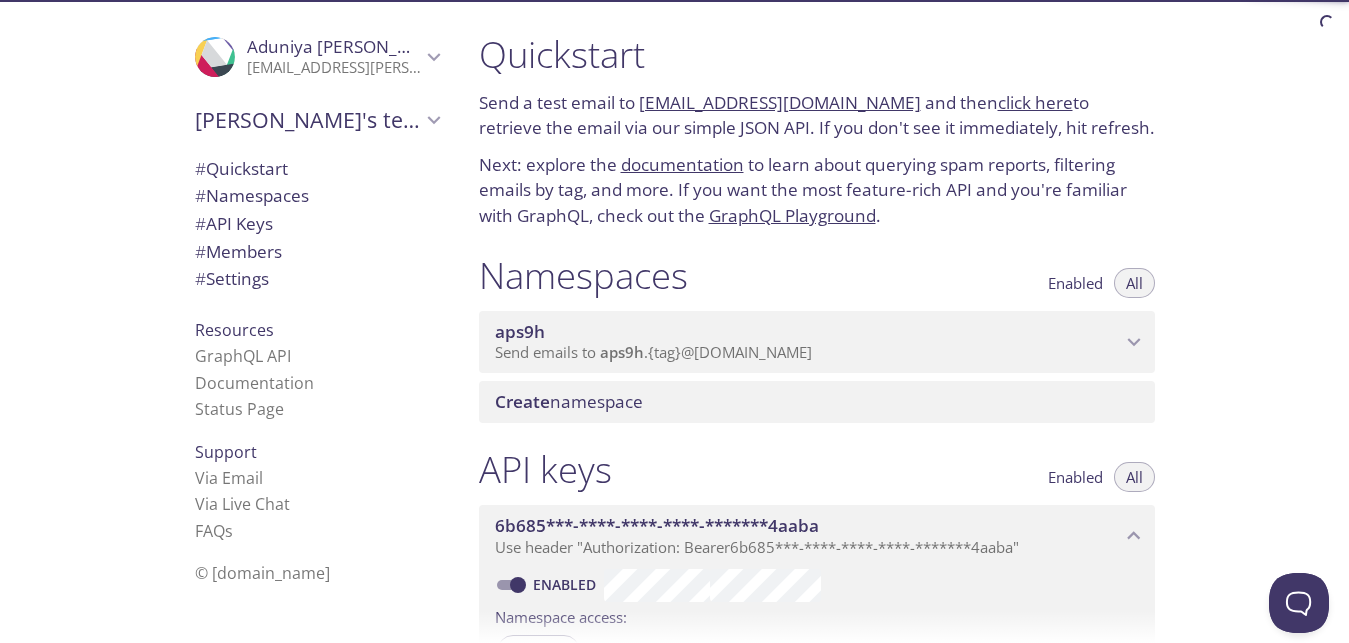 click on "Create  namespace" at bounding box center [821, 402] 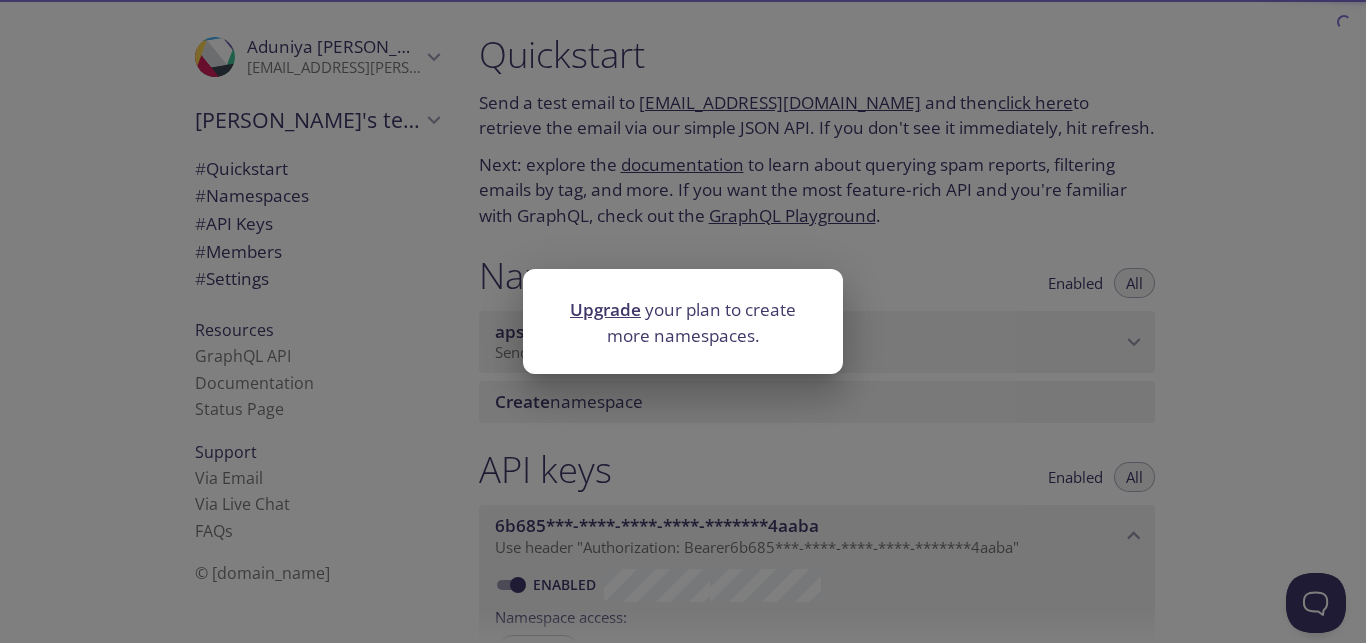 click on "Upgrade   your plan to create more namespaces." at bounding box center (683, 321) 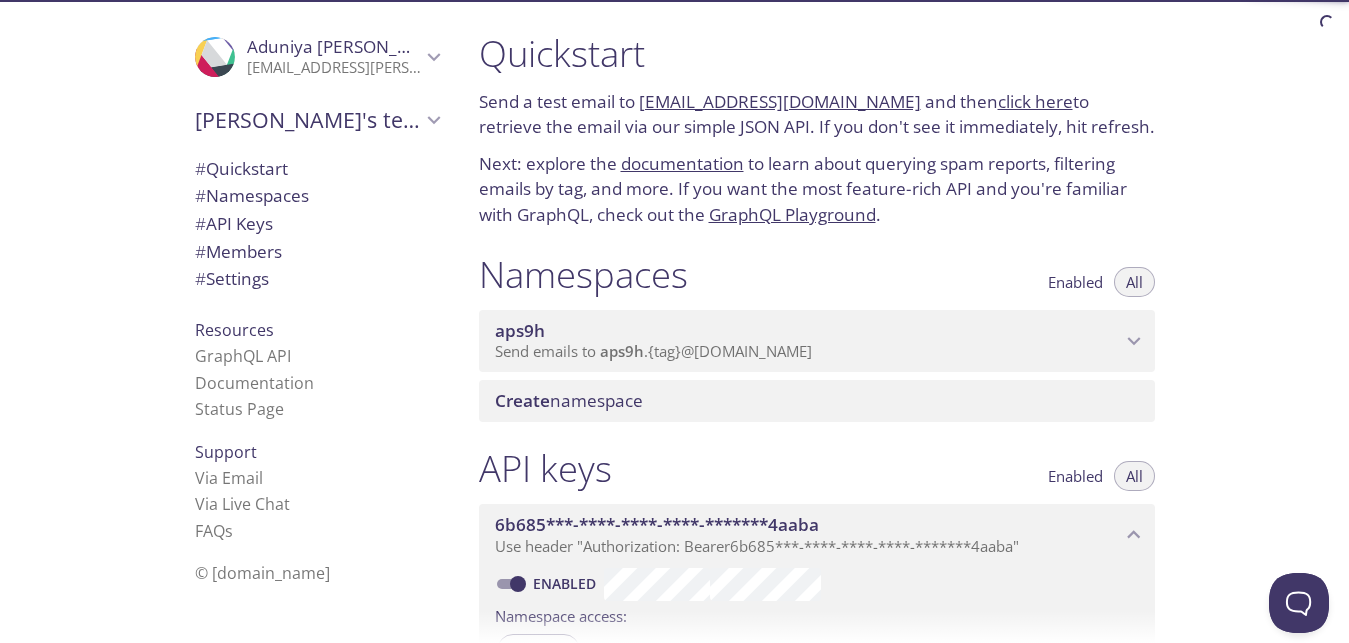 scroll, scrollTop: 0, scrollLeft: 0, axis: both 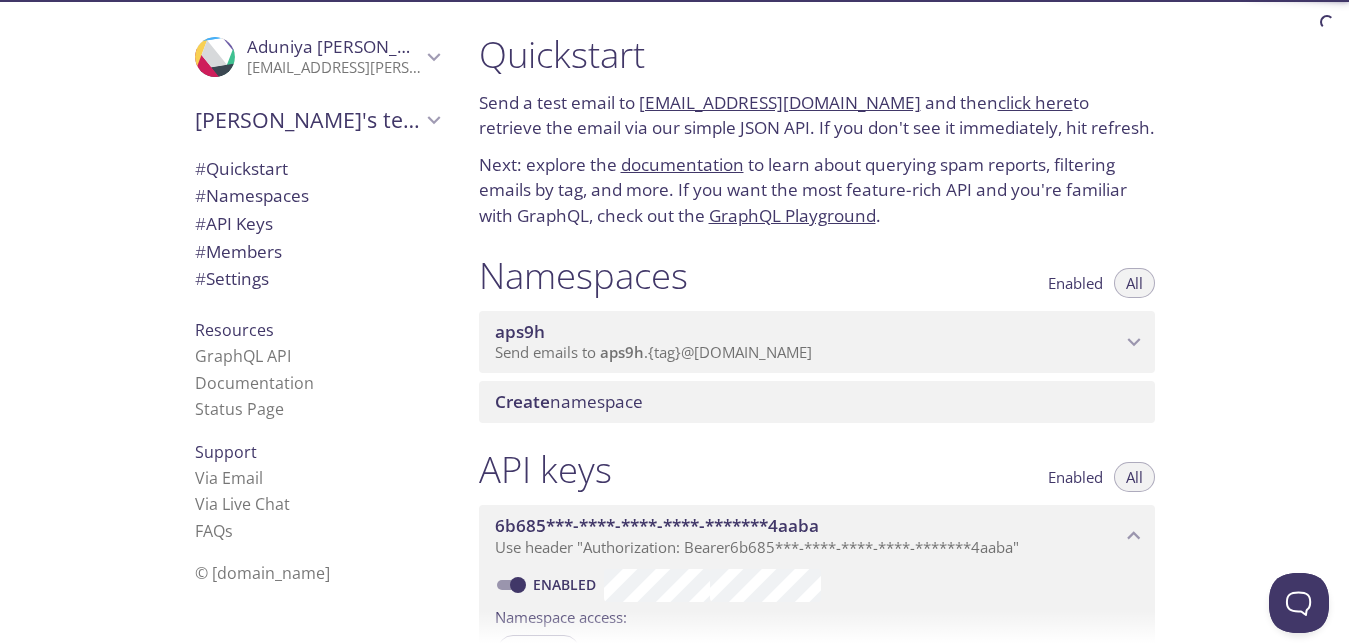 click on "Send emails to   aps9h . {tag} @inbox.testmail.app" at bounding box center (653, 352) 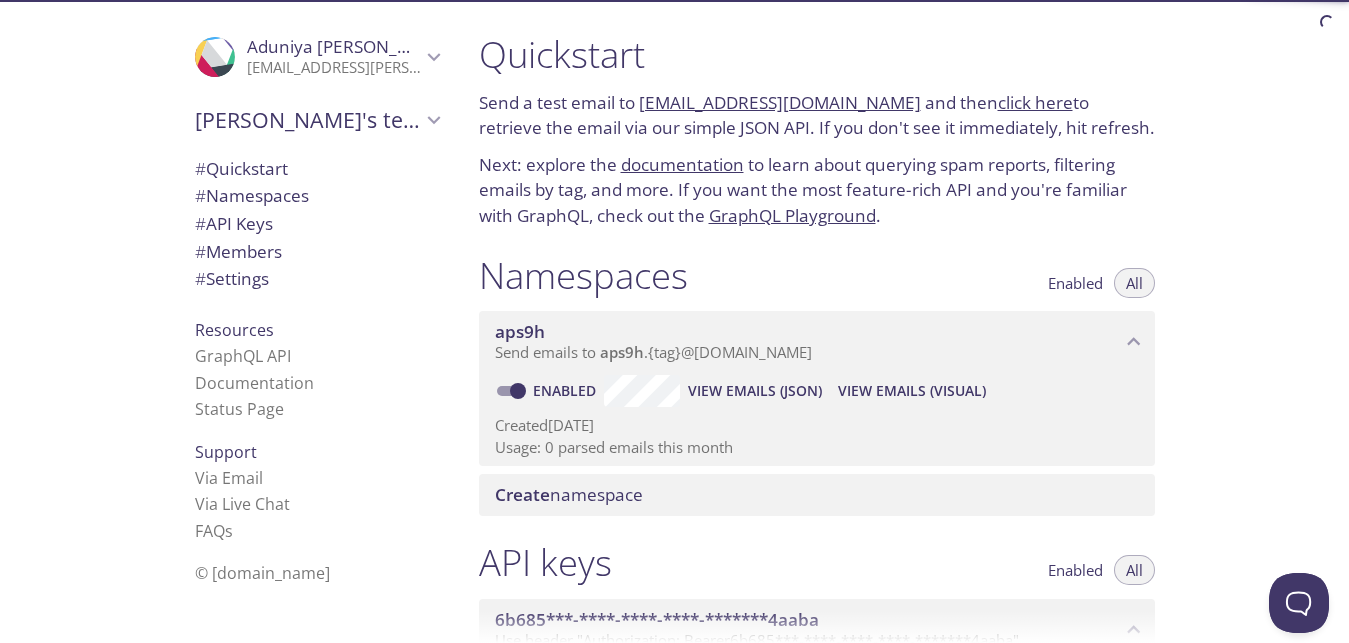 click on "aps9h" at bounding box center (622, 352) 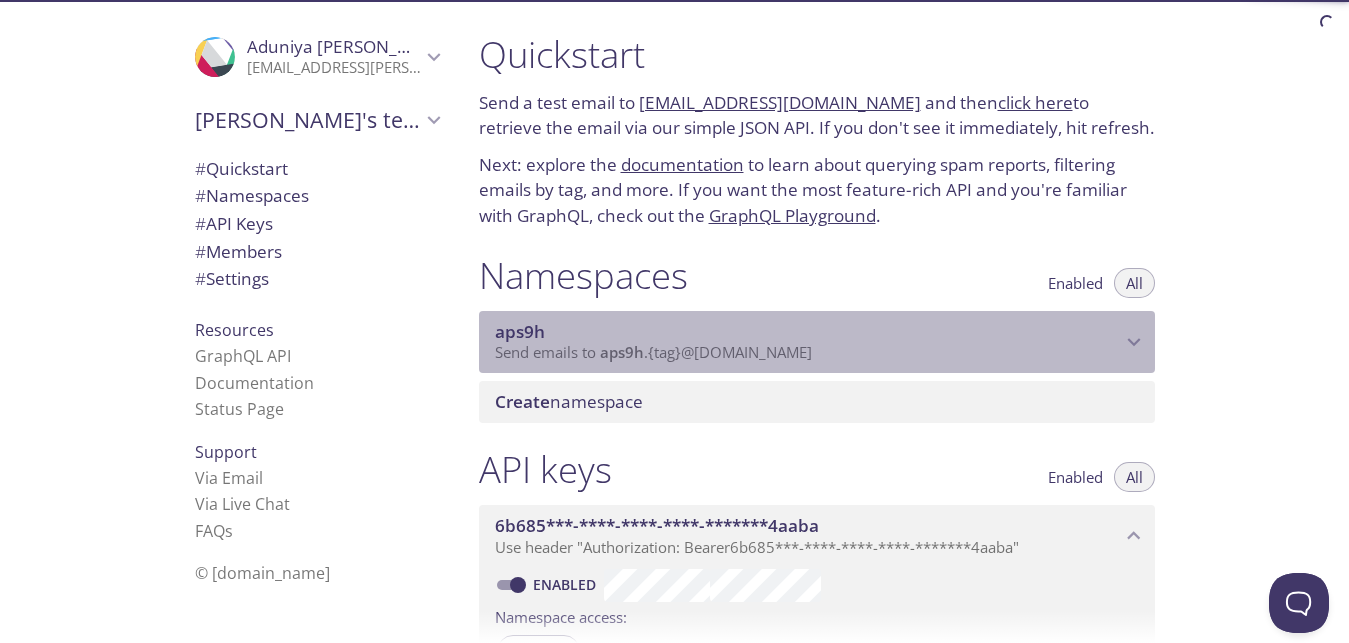 click on "aps9h" at bounding box center (622, 352) 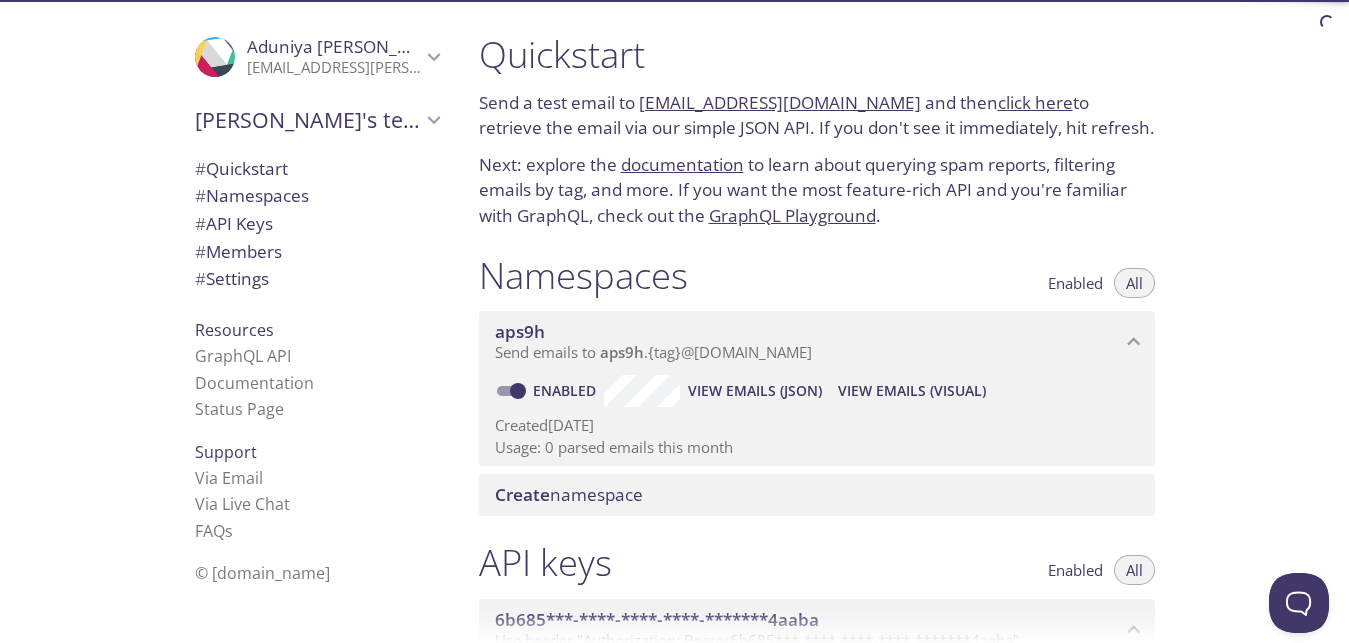click on "Namespaces Enabled All" at bounding box center (817, 278) 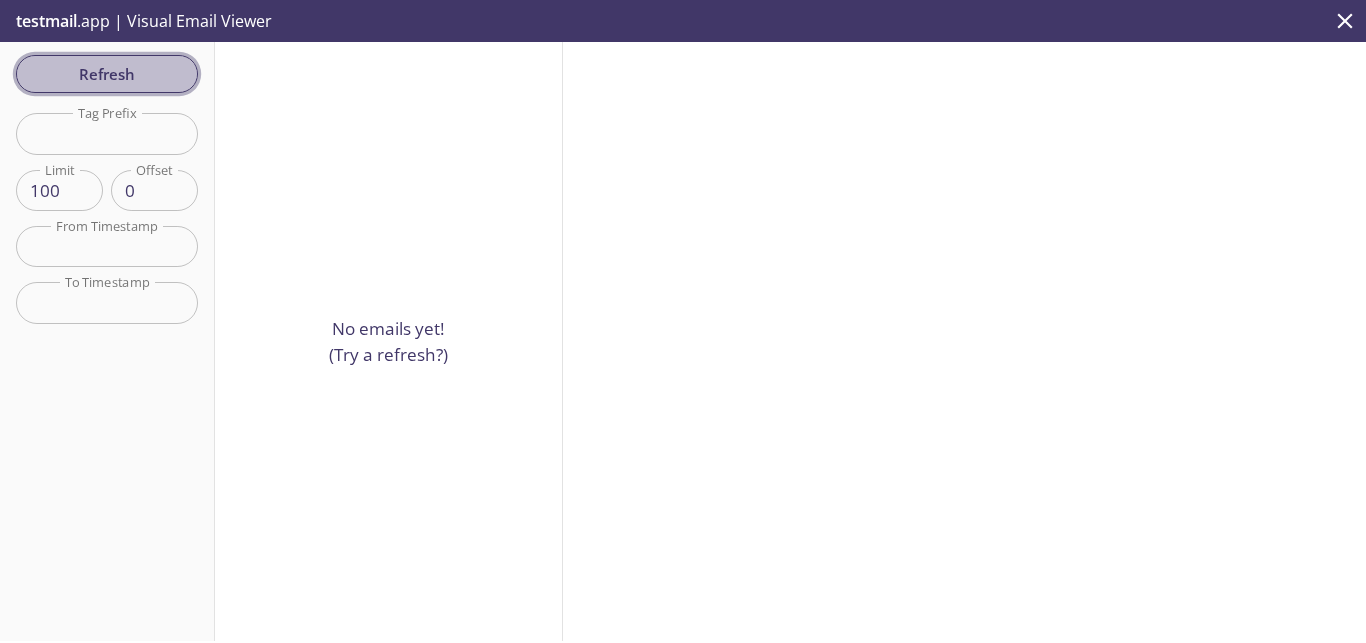 click on "Refresh" at bounding box center (107, 74) 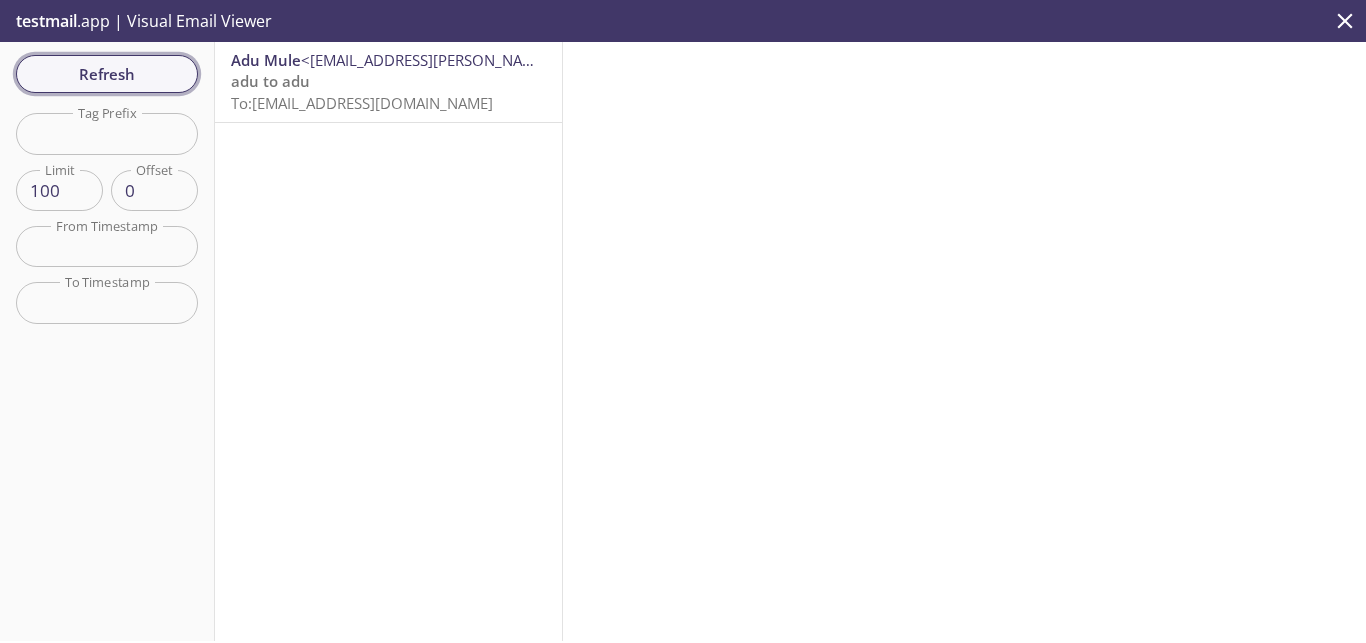 click on "Refresh" at bounding box center [107, 74] 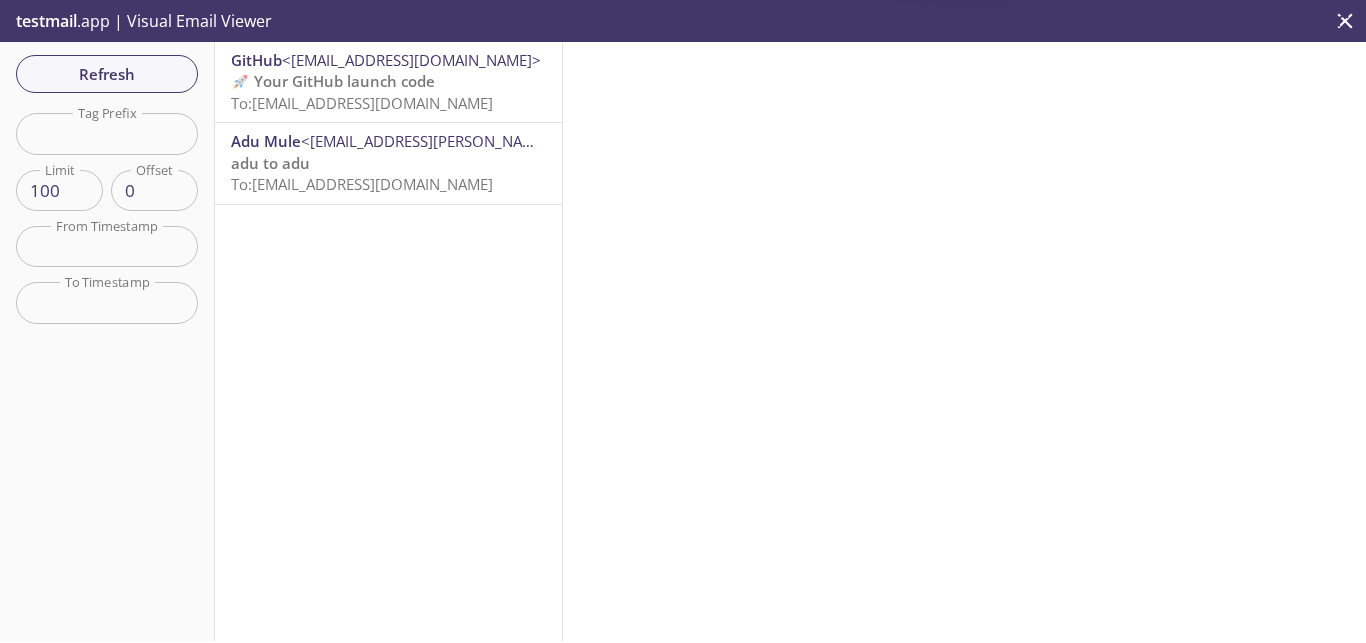 click on "🚀 Your GitHub launch code" at bounding box center (333, 81) 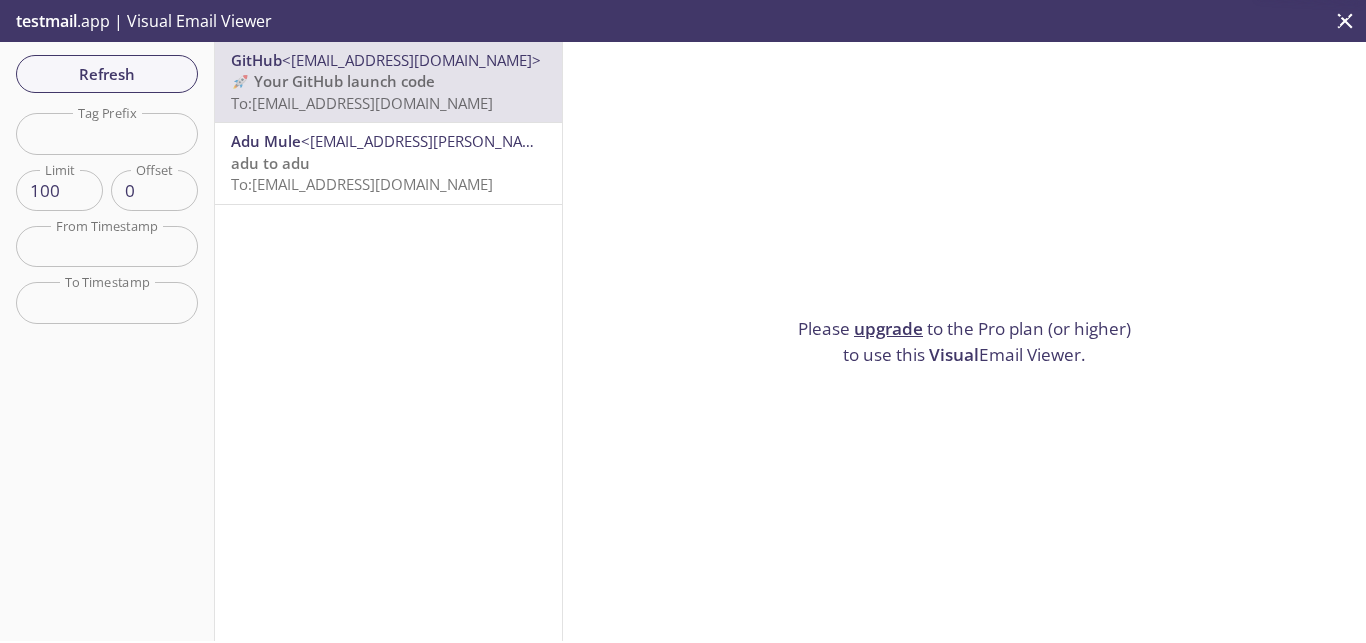 drag, startPoint x: 534, startPoint y: 334, endPoint x: 601, endPoint y: 323, distance: 67.89698 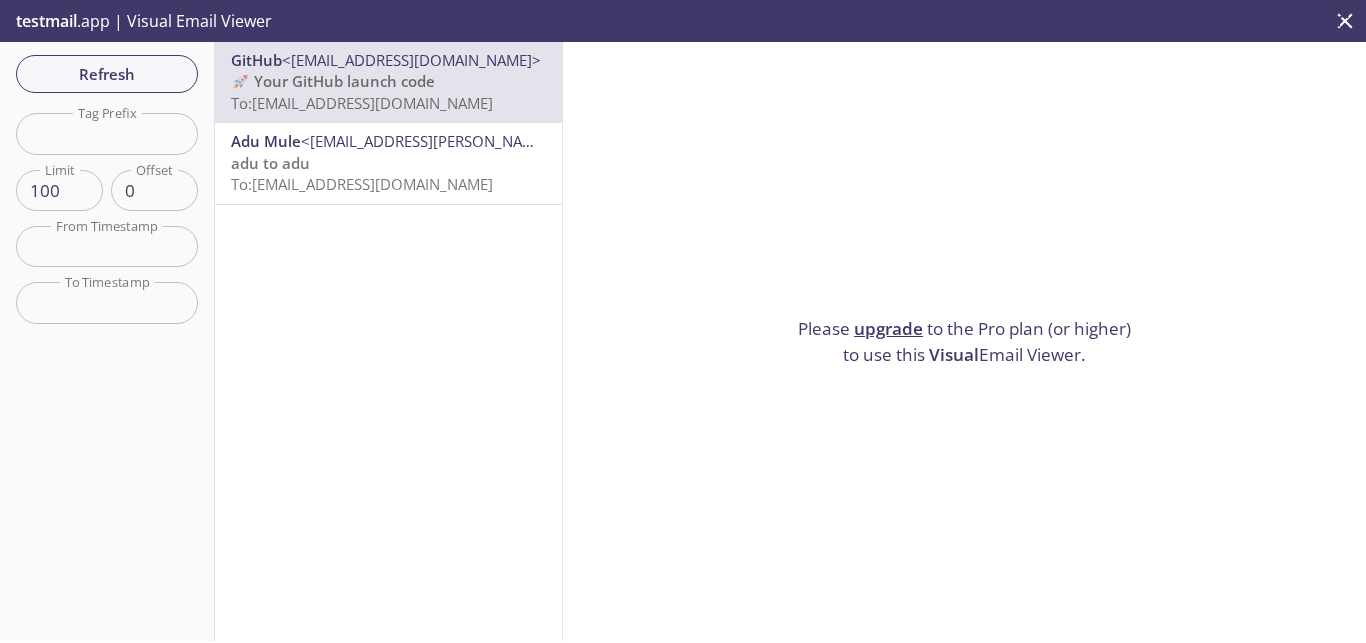 click on "GitHub  <noreply@github.com> 🚀 Your GitHub launch code To:  aps9h.test@inbox.testmail.app Adu Mule  <ese.aduniya.mulugeta@gmail.com> adu to adu To:  aps9h.test@inbox.testmail.app" at bounding box center [389, 341] 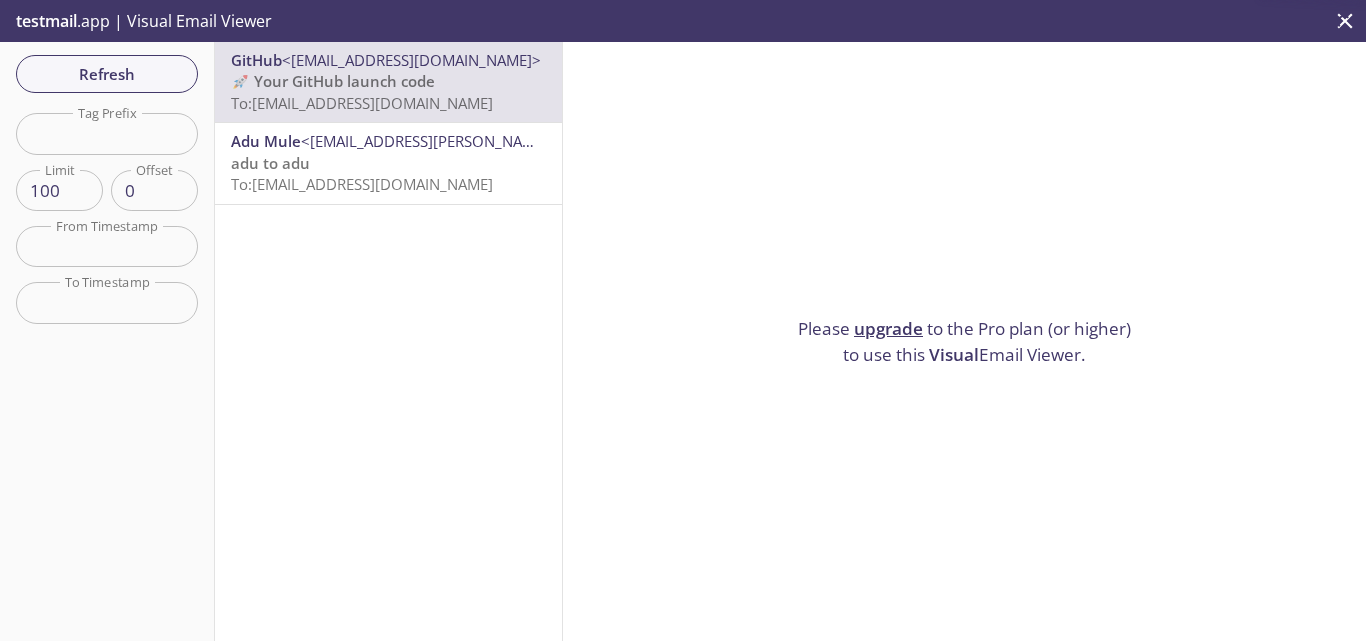click on "Please   upgrade   to the Pro plan (or higher) to use this   Visual  Email Viewer." at bounding box center (964, 341) 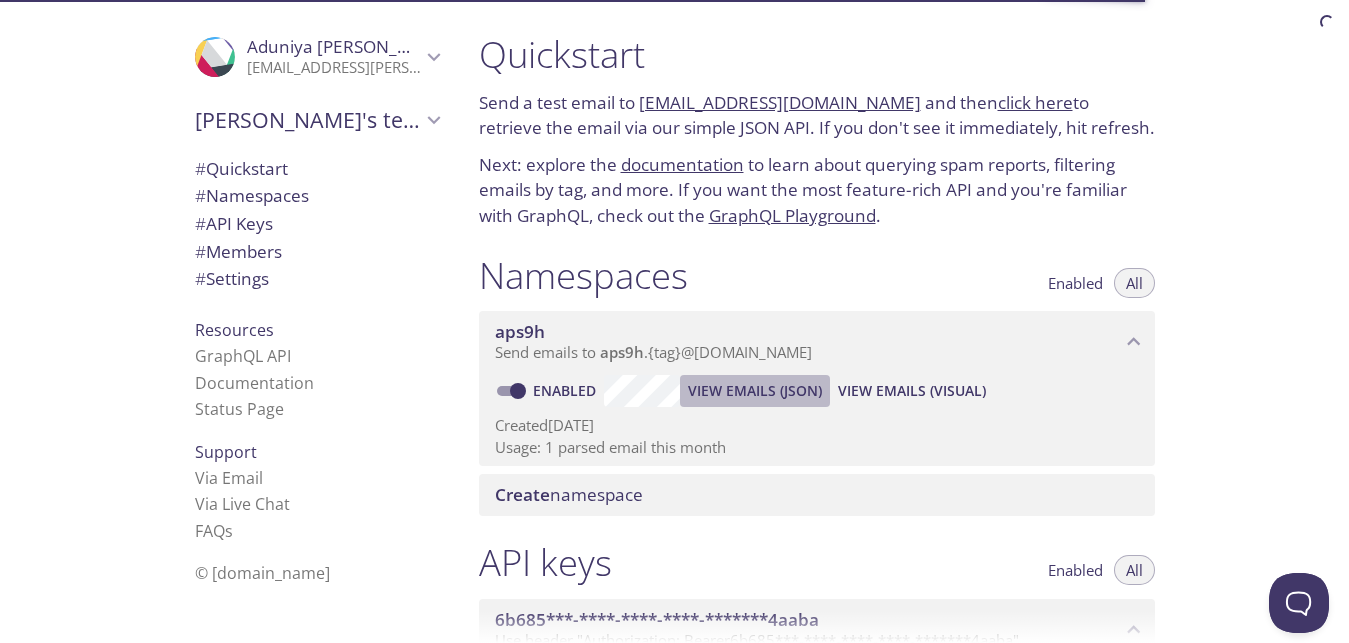 click on "View Emails (JSON)" at bounding box center [755, 391] 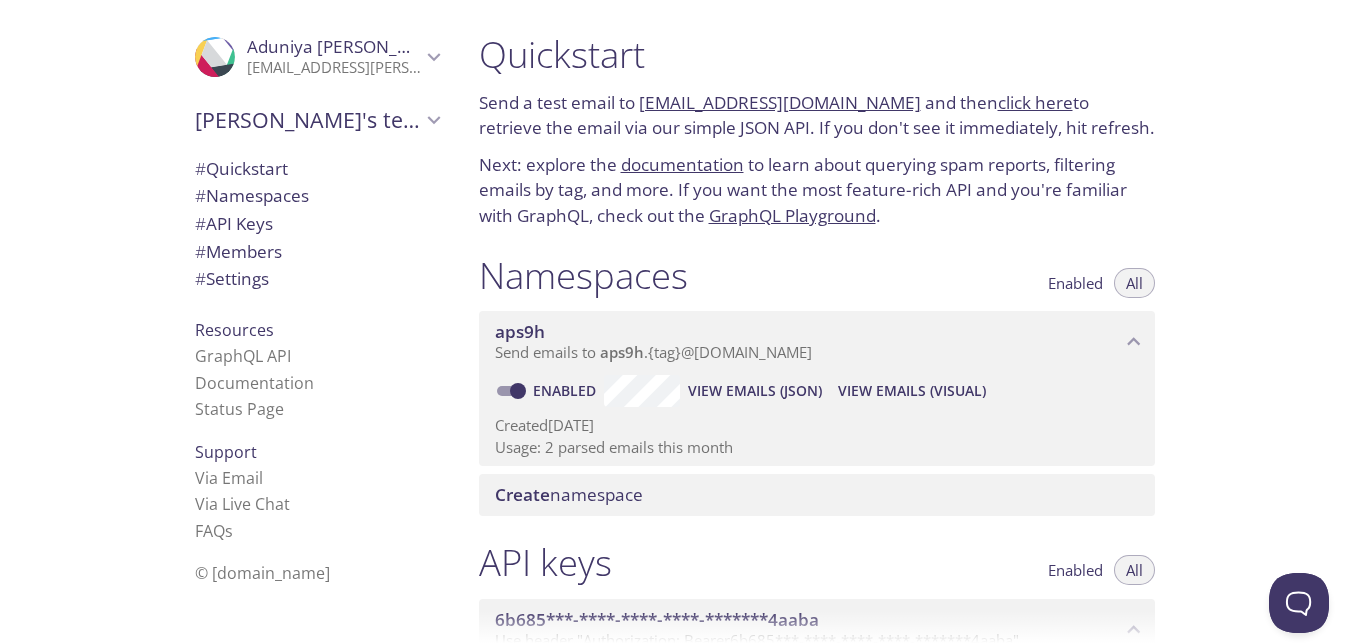 click 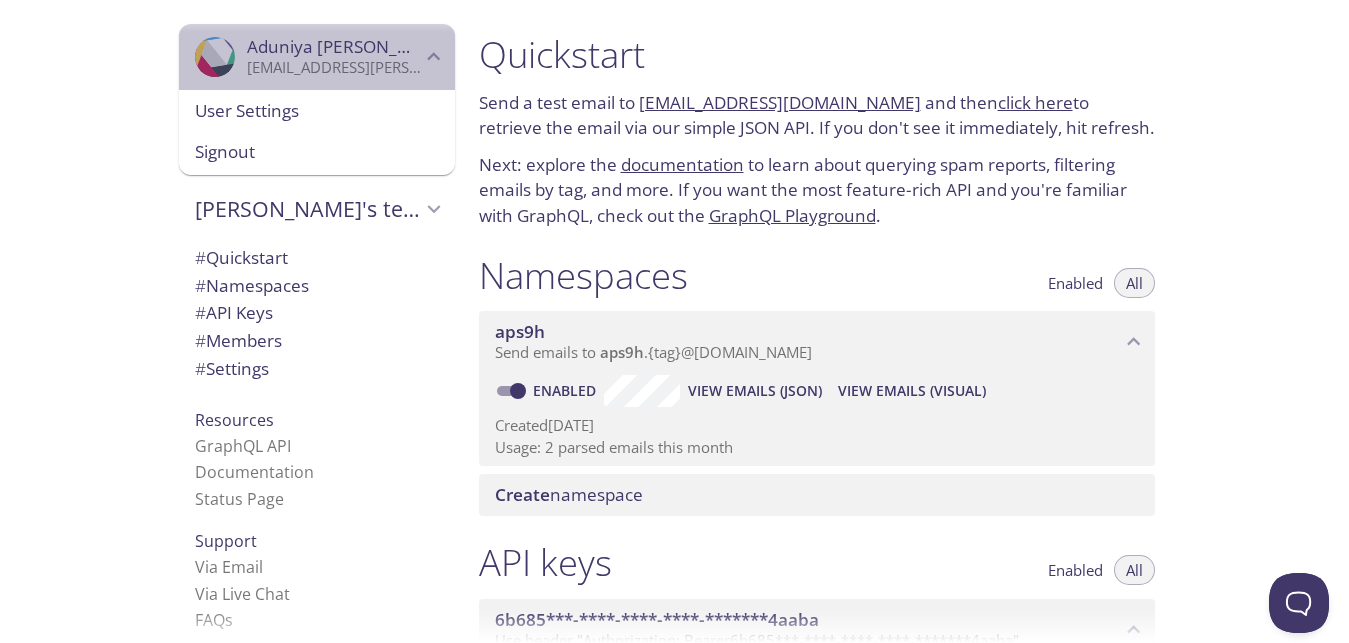 click 